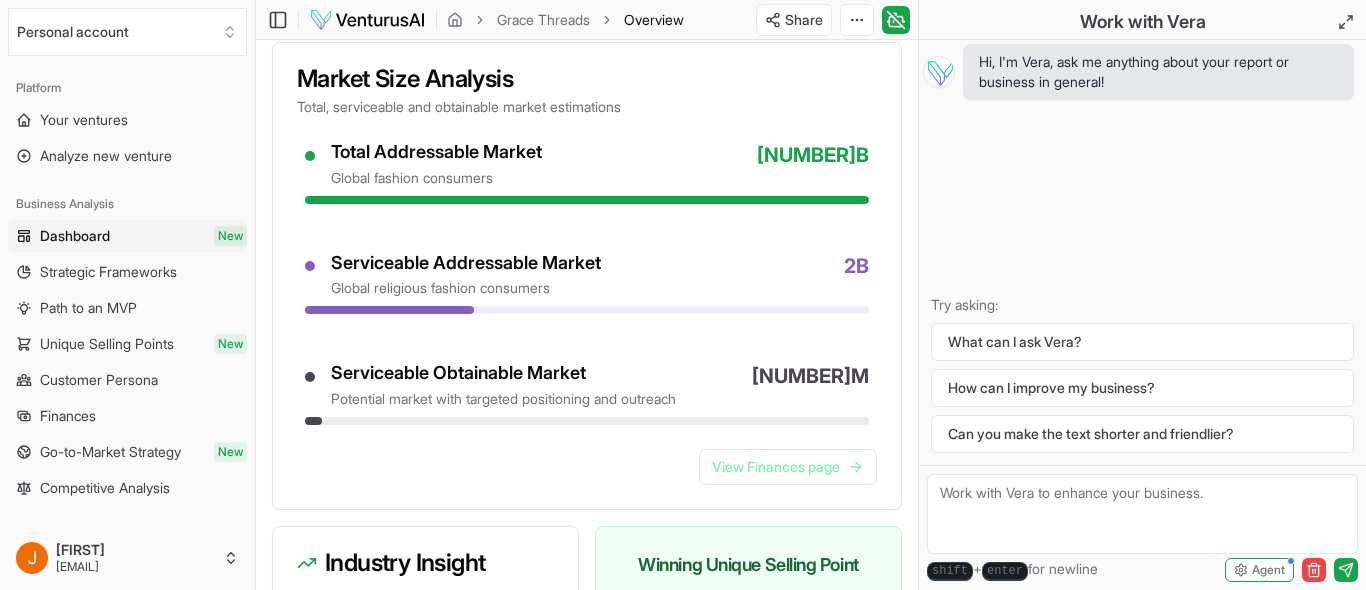scroll, scrollTop: 1786, scrollLeft: 0, axis: vertical 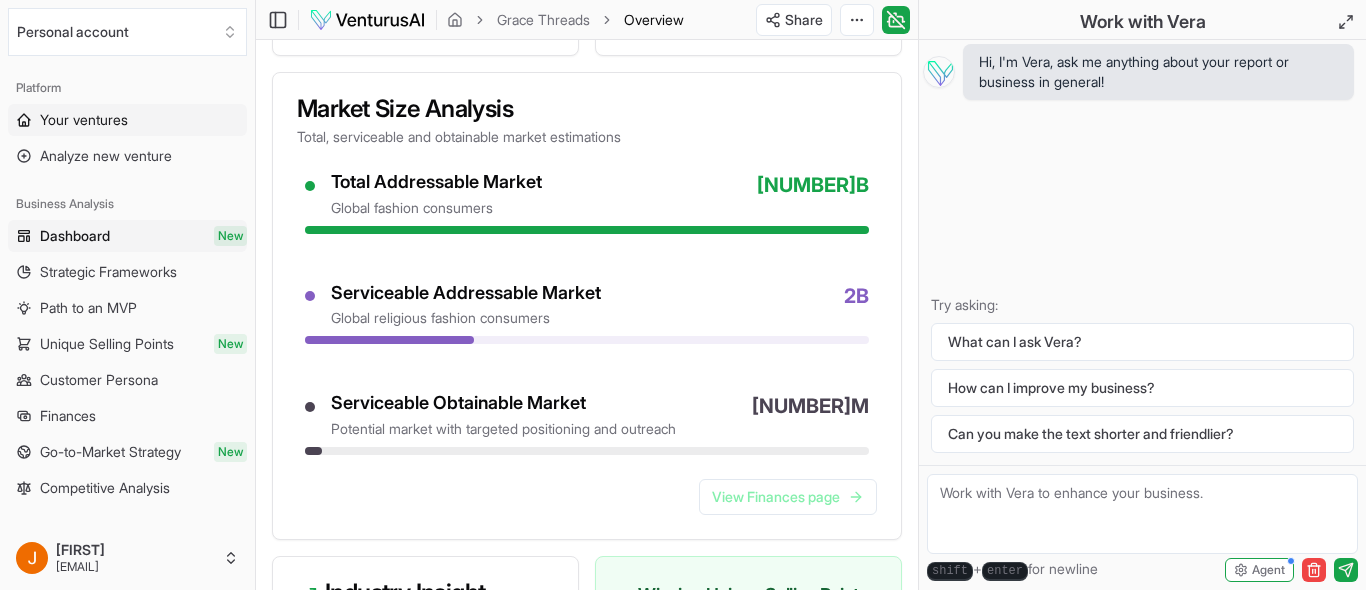 click on "Your ventures" at bounding box center [84, 120] 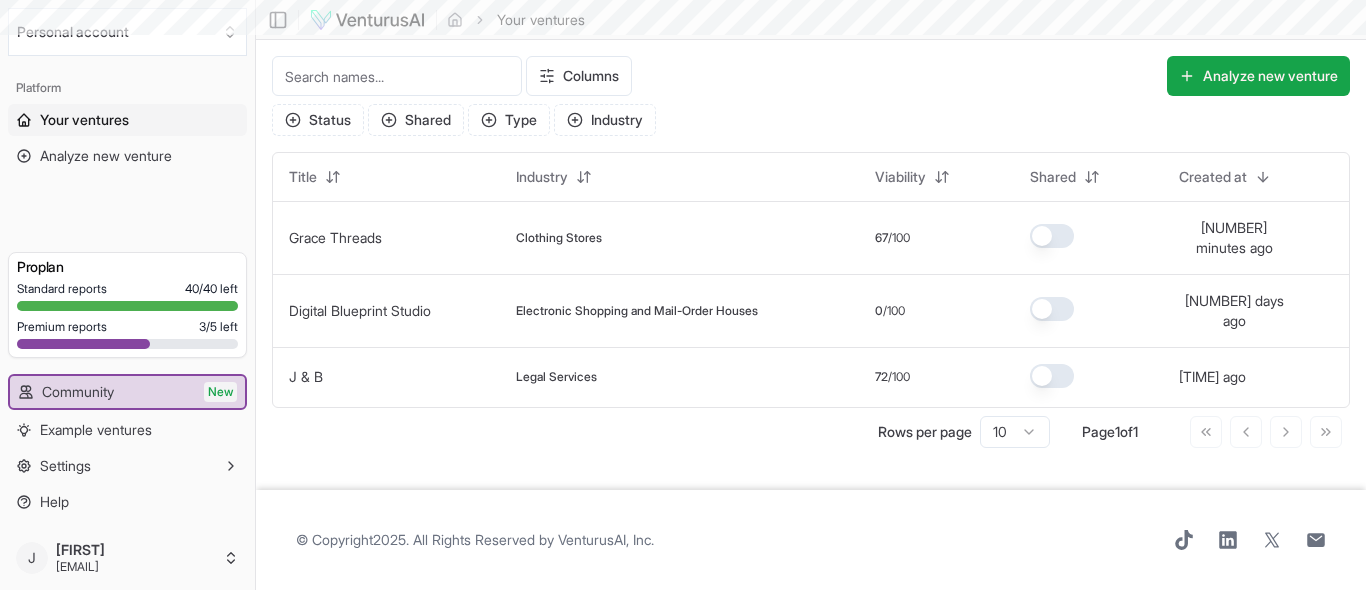 scroll, scrollTop: 0, scrollLeft: 0, axis: both 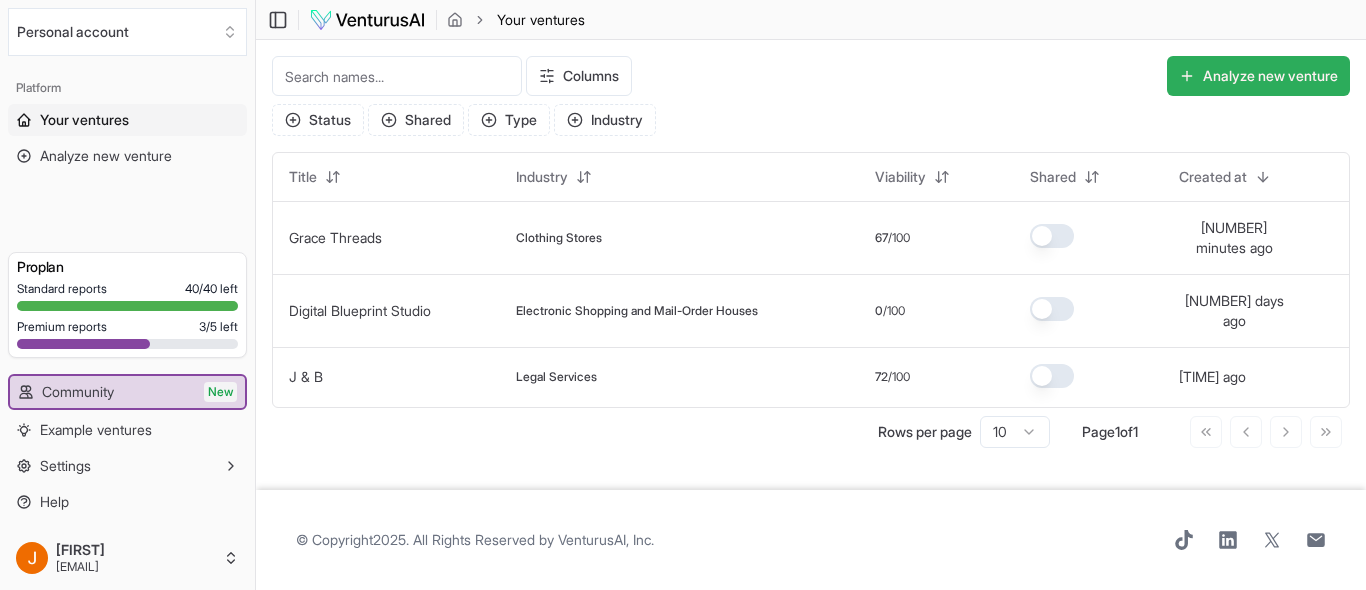 click on "Analyze new venture" at bounding box center (1258, 76) 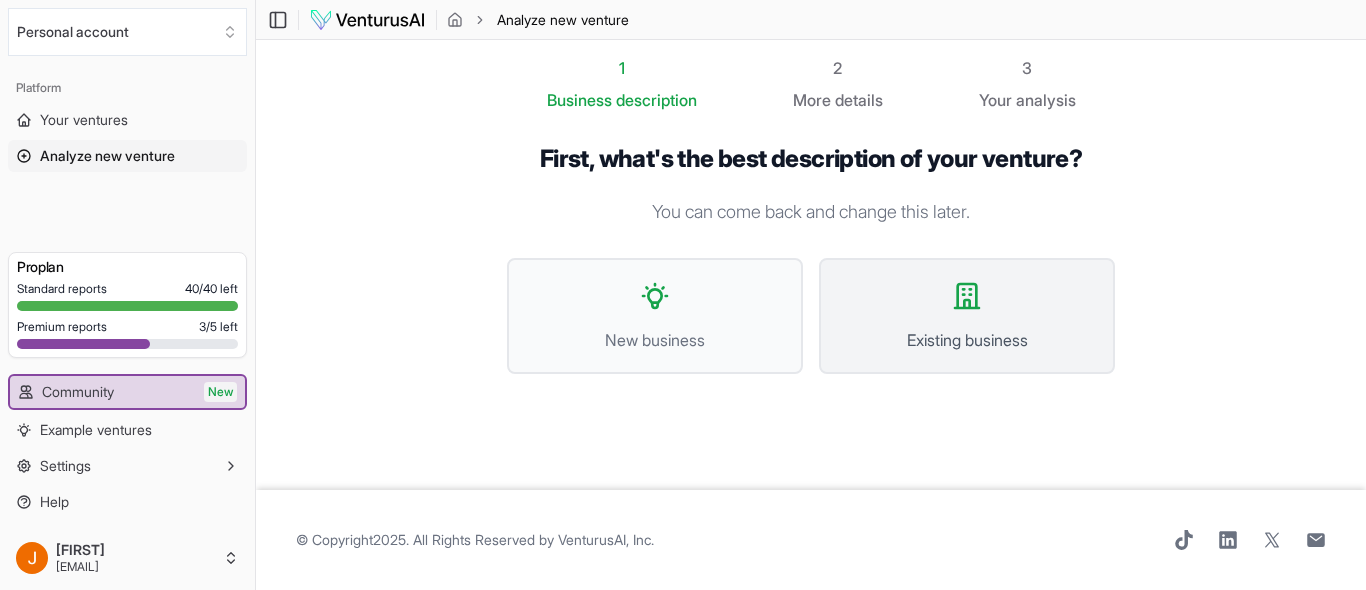 click on "Existing business" at bounding box center [967, 316] 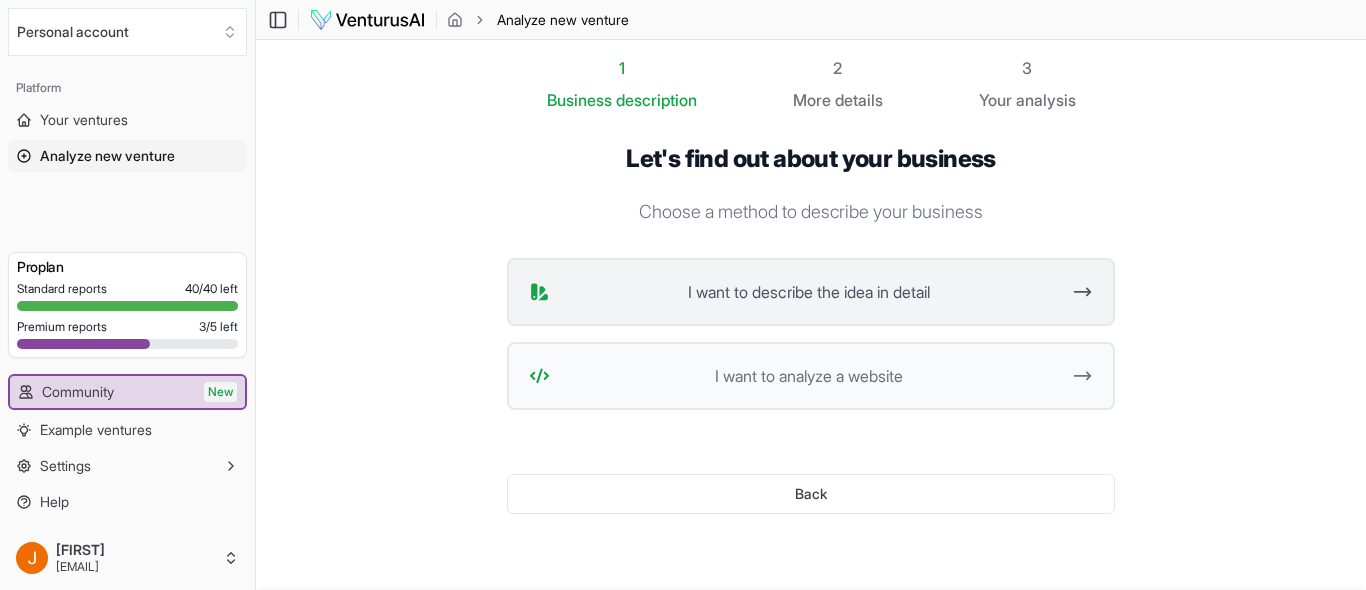 click on "I want to describe the idea in detail" at bounding box center [808, 292] 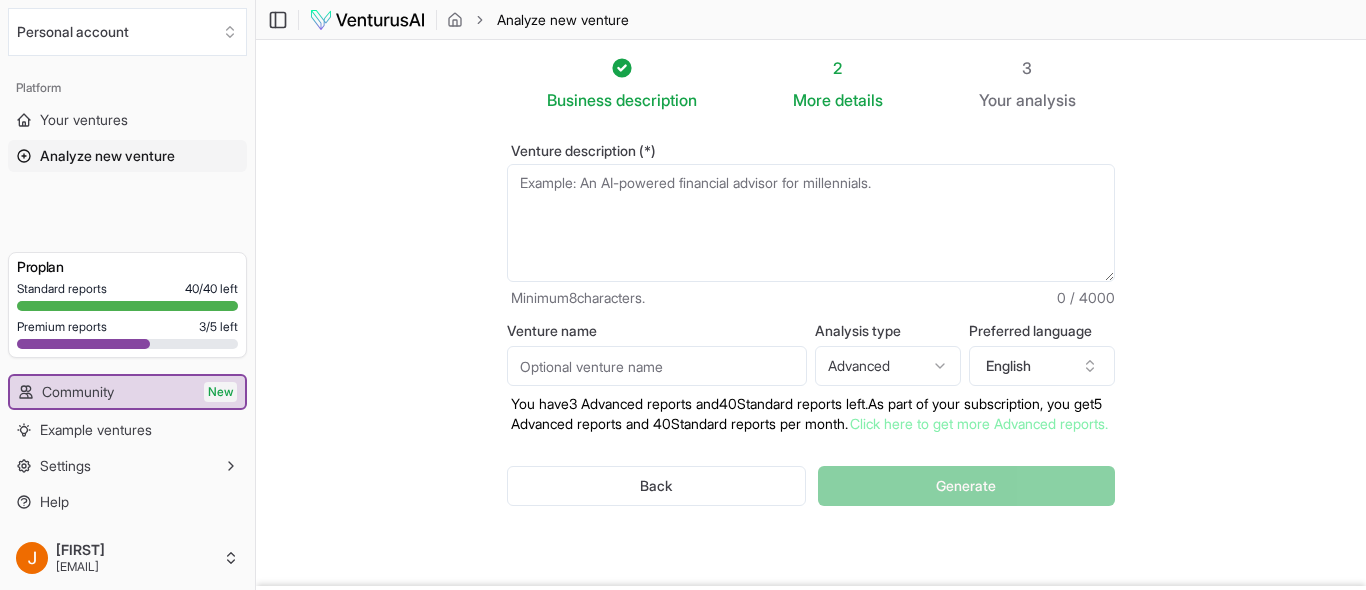 click on "Venture description (*)" at bounding box center (811, 223) 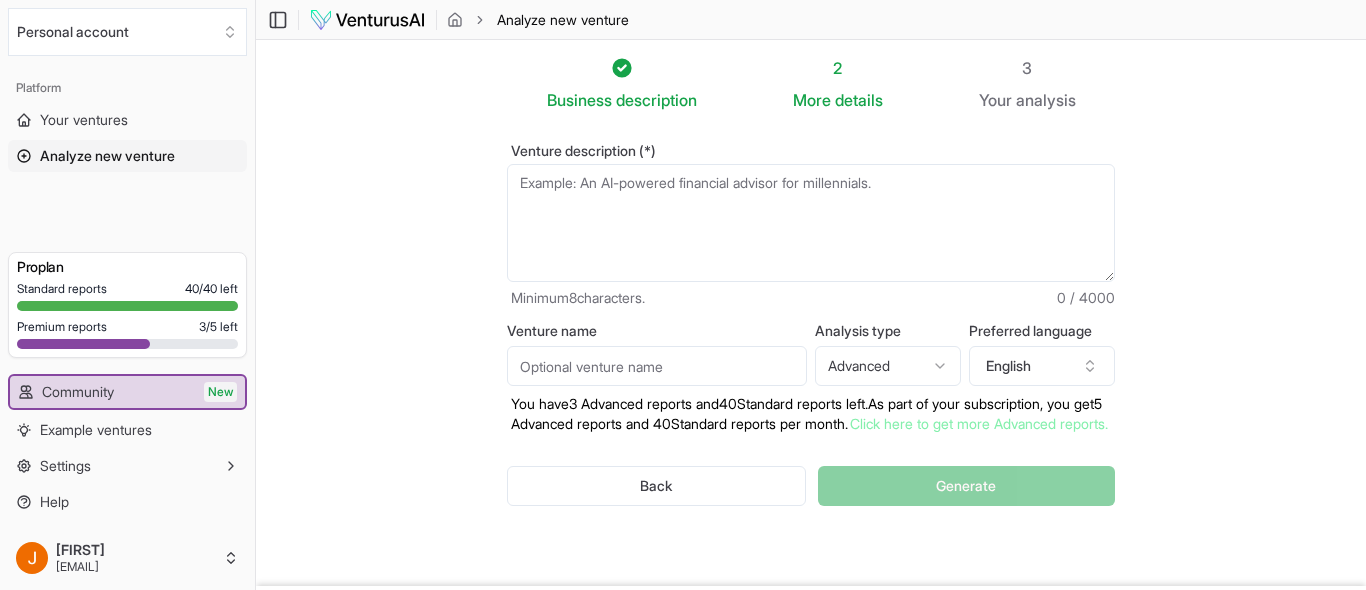 click on "More" at bounding box center [812, 100] 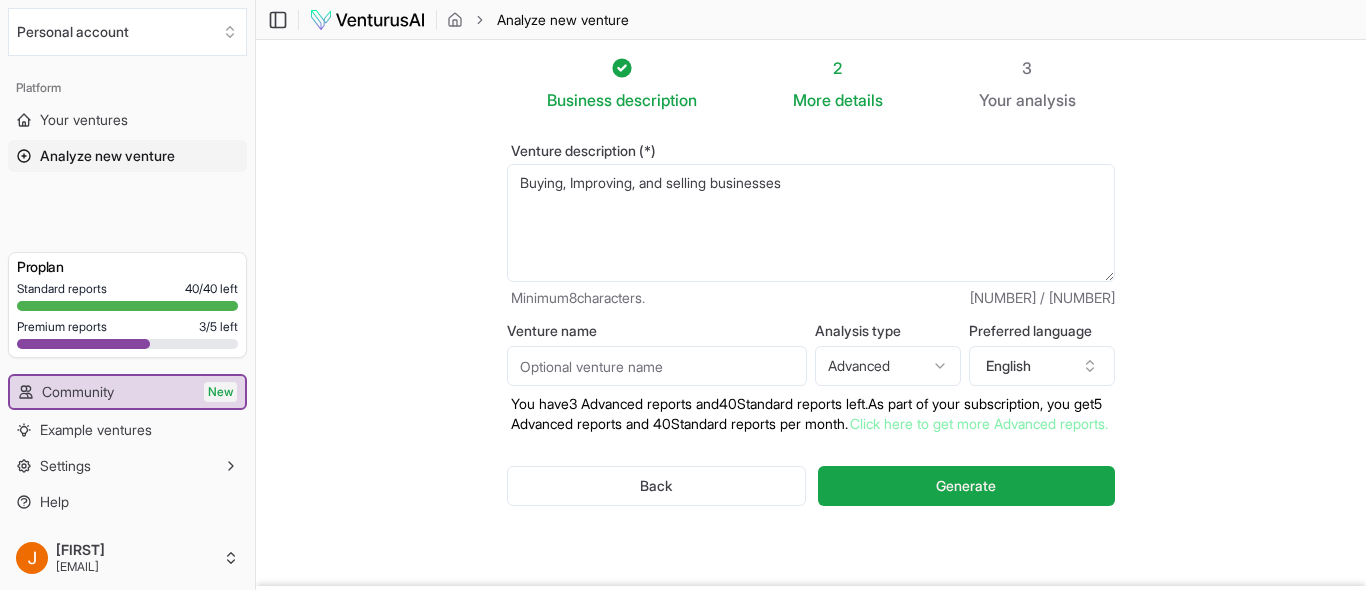 type on "Buying, Improving, and selling businesses" 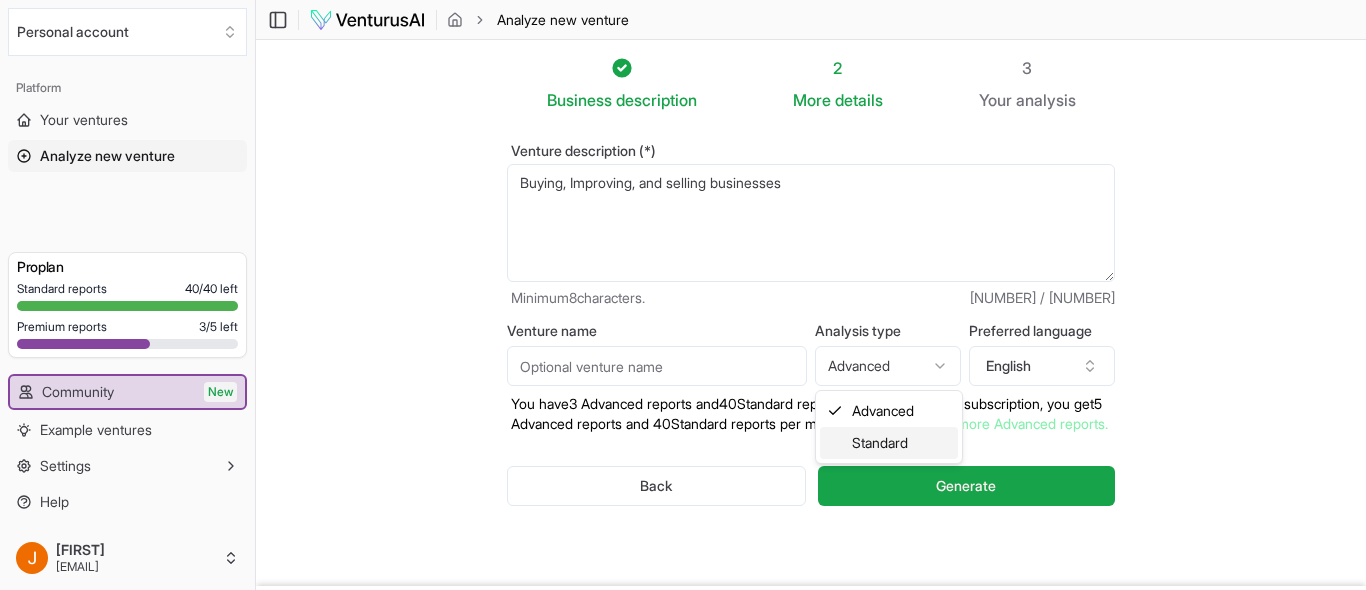 select on "standard" 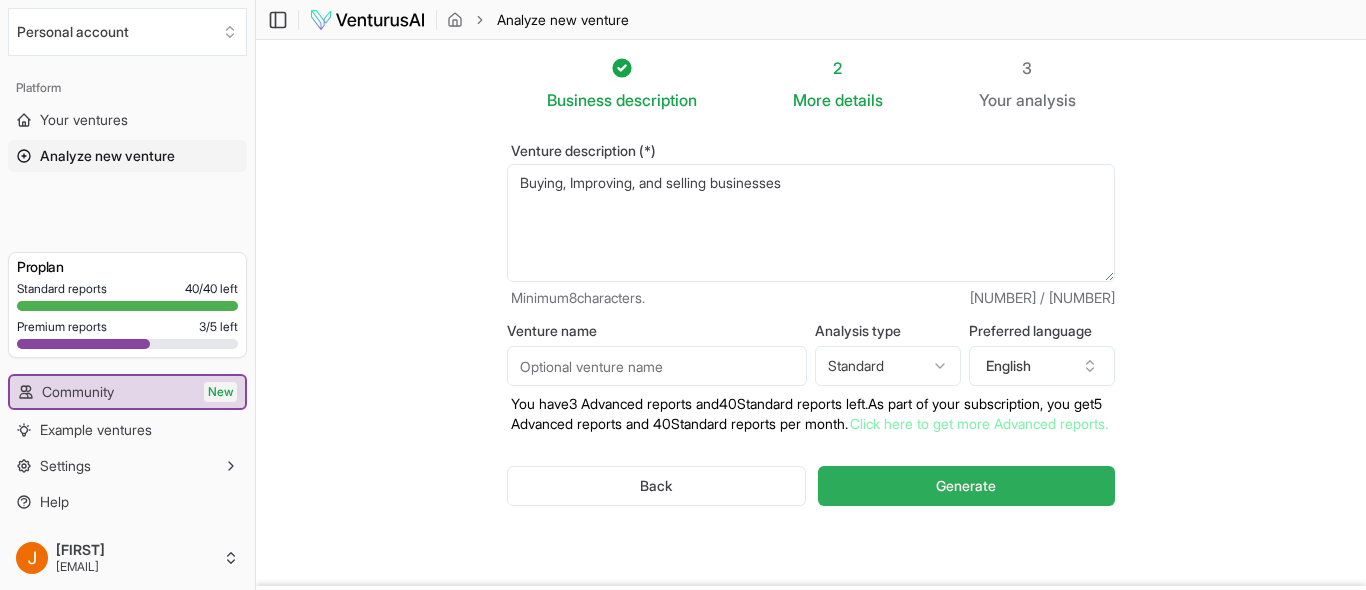 click on "Generate" at bounding box center (966, 486) 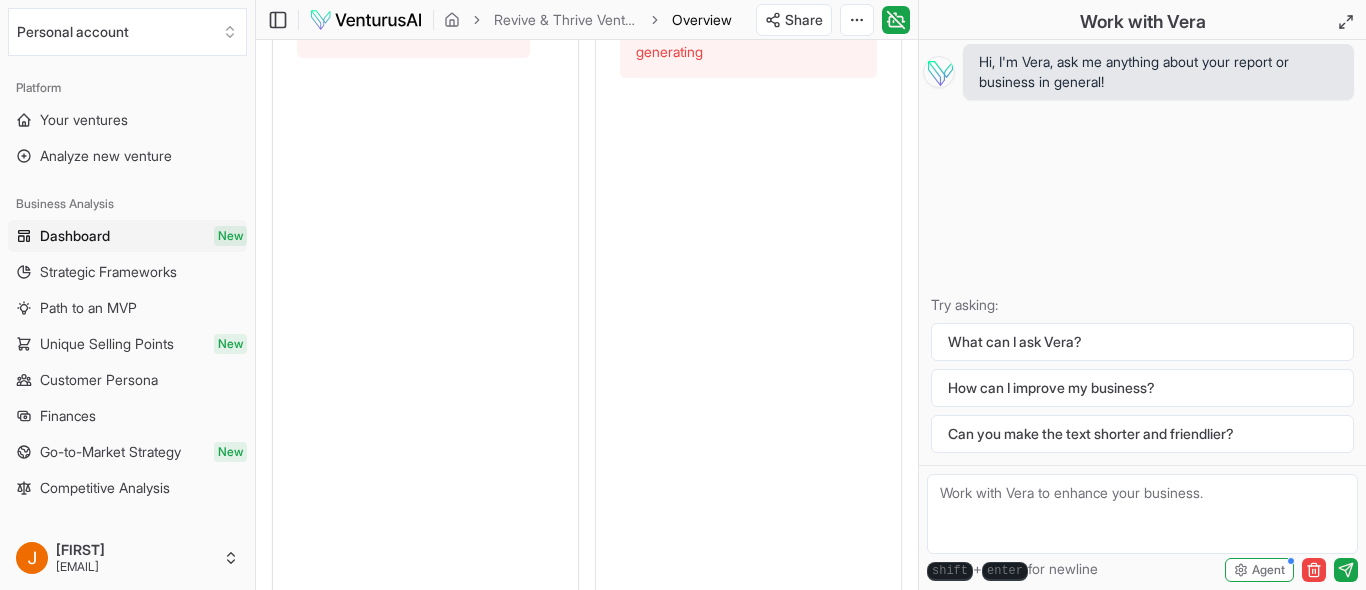 scroll, scrollTop: 1227, scrollLeft: 0, axis: vertical 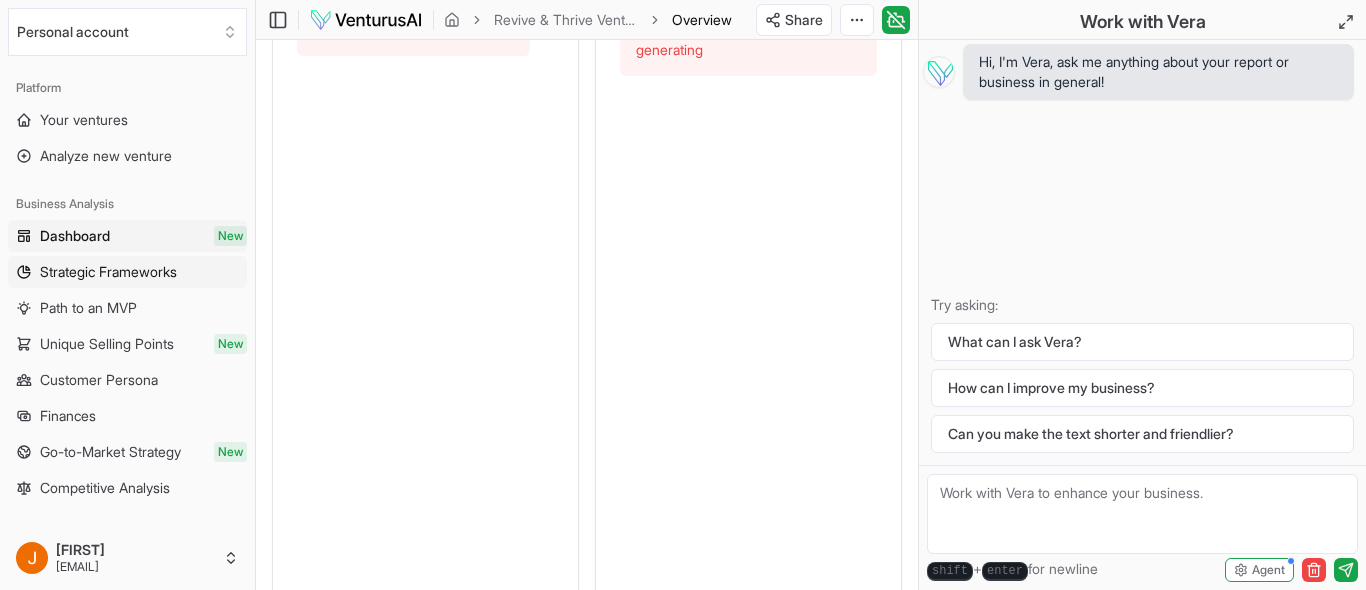 click on "Strategic Frameworks" at bounding box center [108, 272] 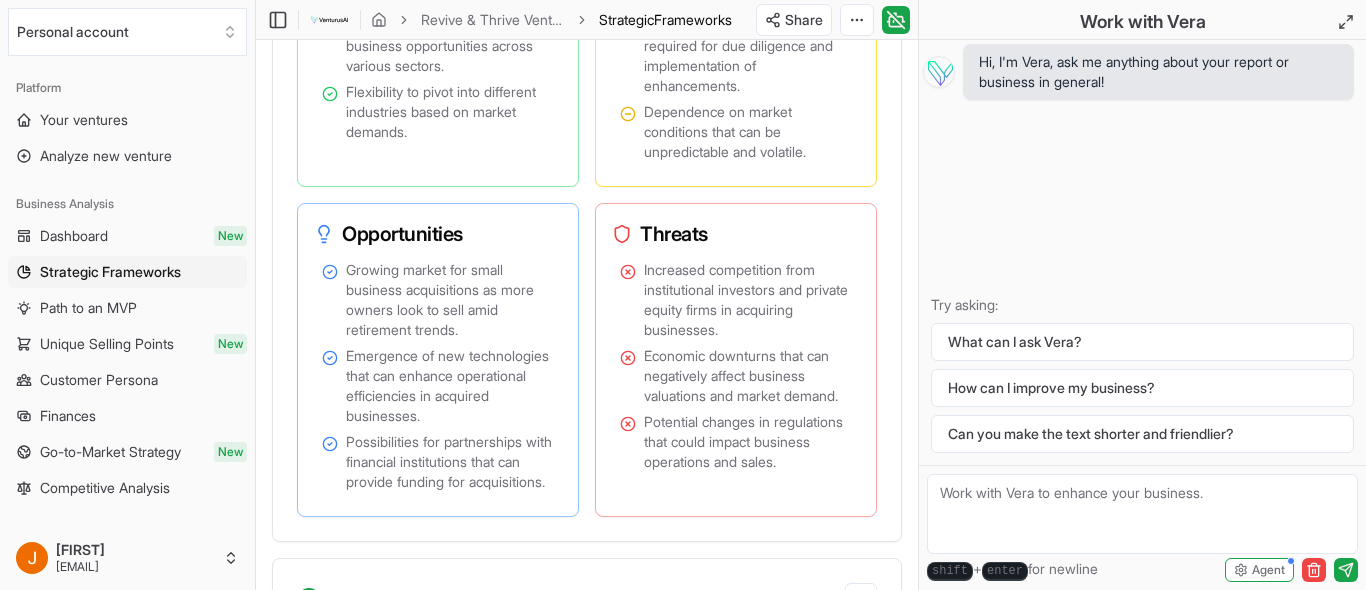 scroll, scrollTop: 1927, scrollLeft: 0, axis: vertical 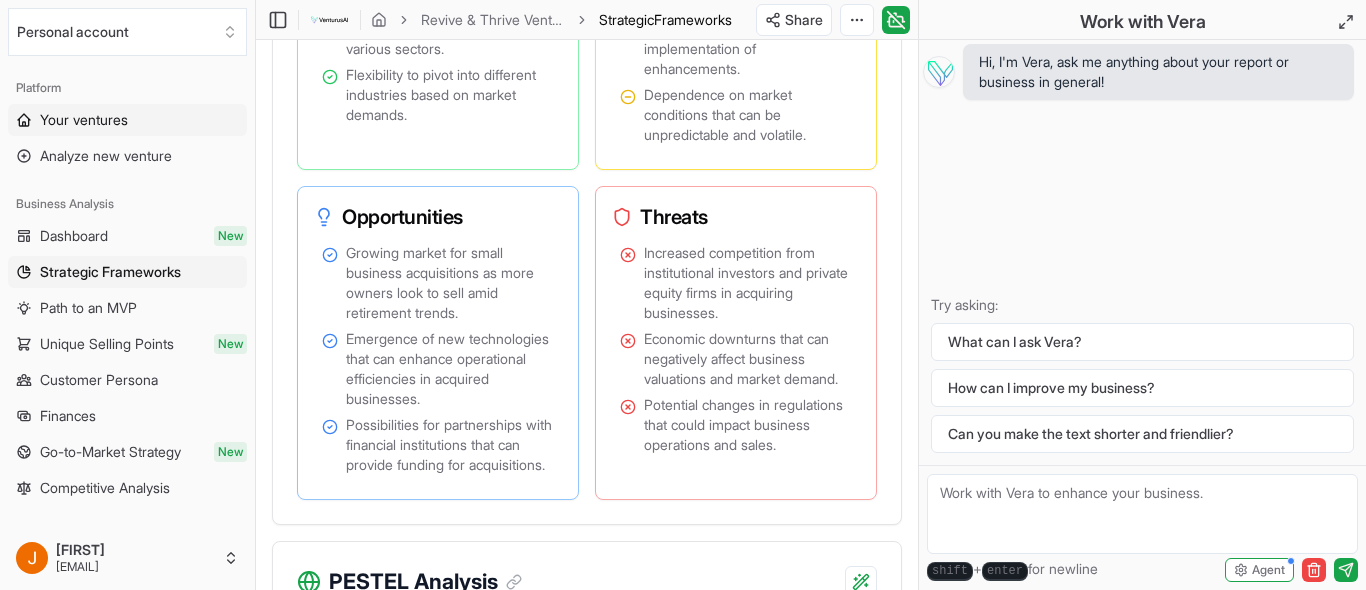 click on "Your ventures" at bounding box center [127, 120] 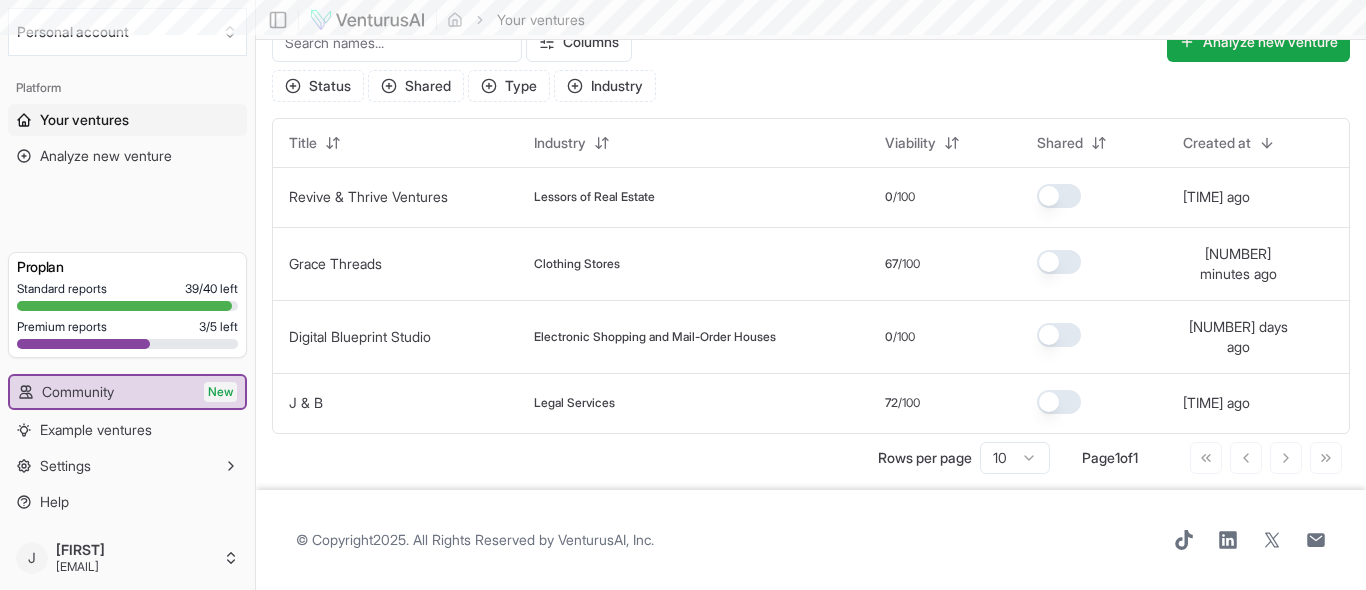 scroll, scrollTop: 0, scrollLeft: 0, axis: both 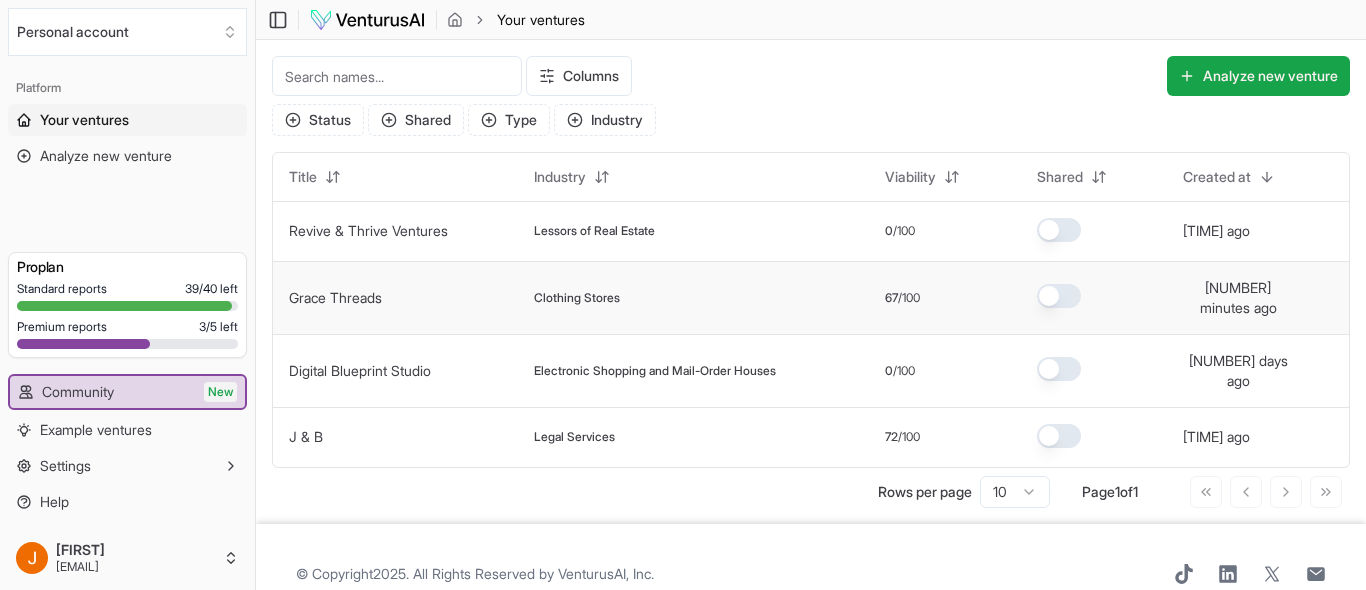 click on "Grace Threads" at bounding box center [395, 297] 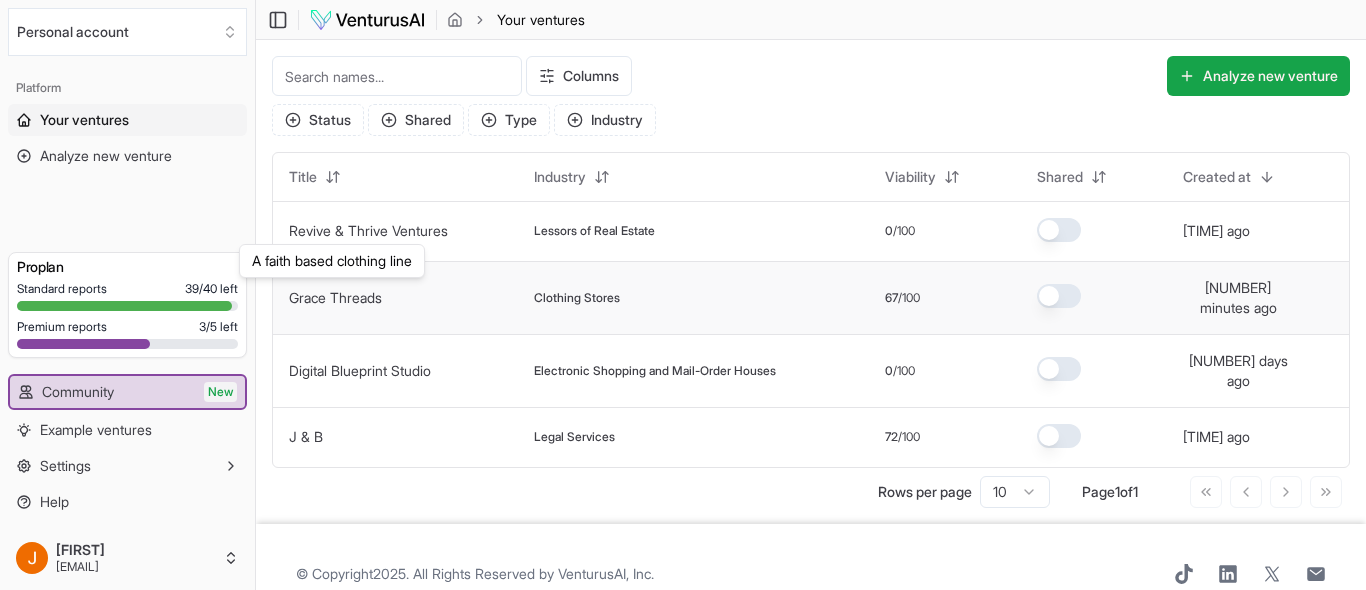 click on "Grace Threads" at bounding box center (335, 297) 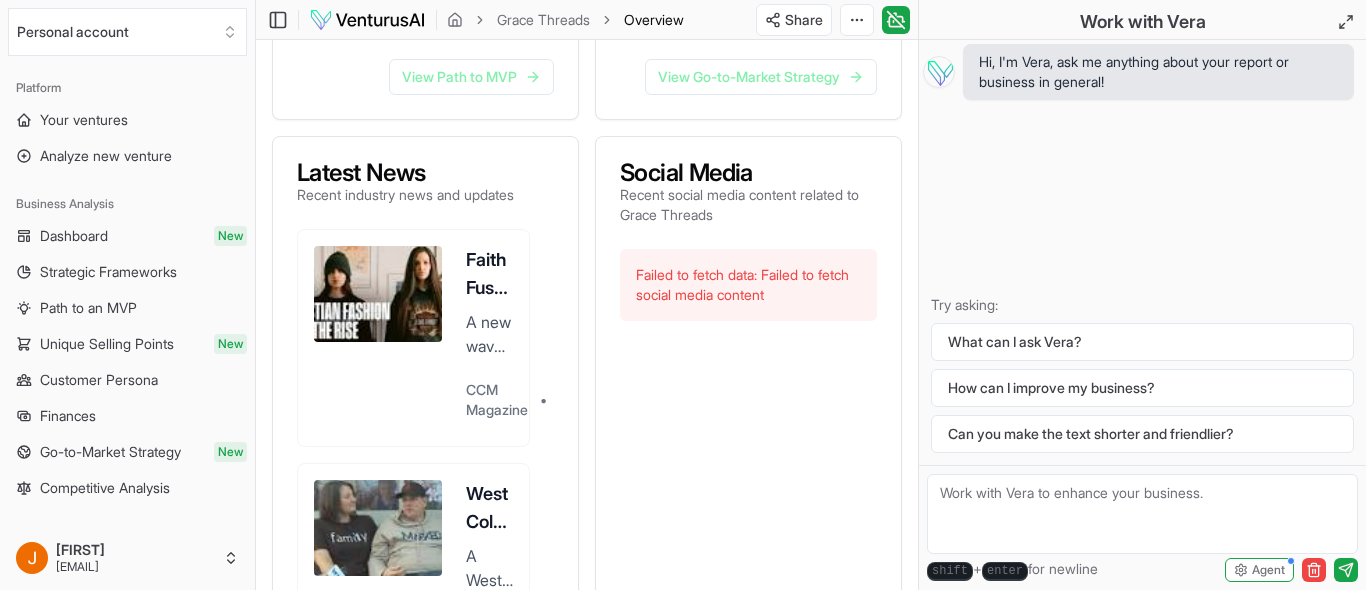 scroll, scrollTop: 897, scrollLeft: 0, axis: vertical 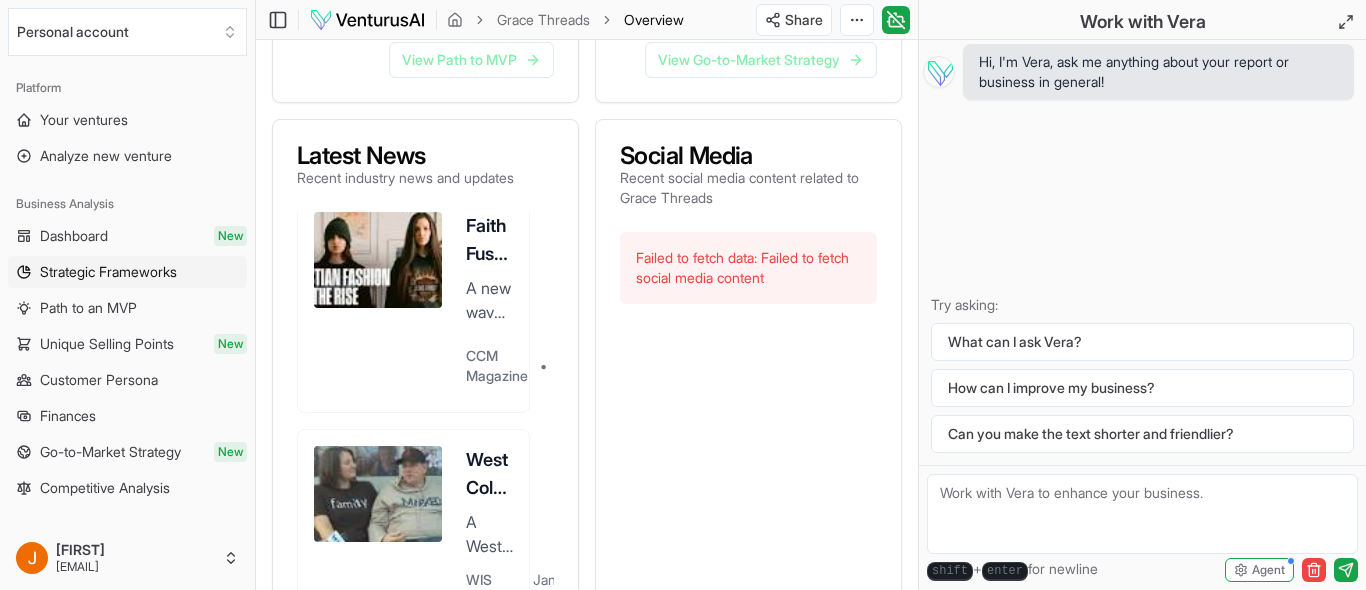 click on "Strategic Frameworks" at bounding box center [127, 272] 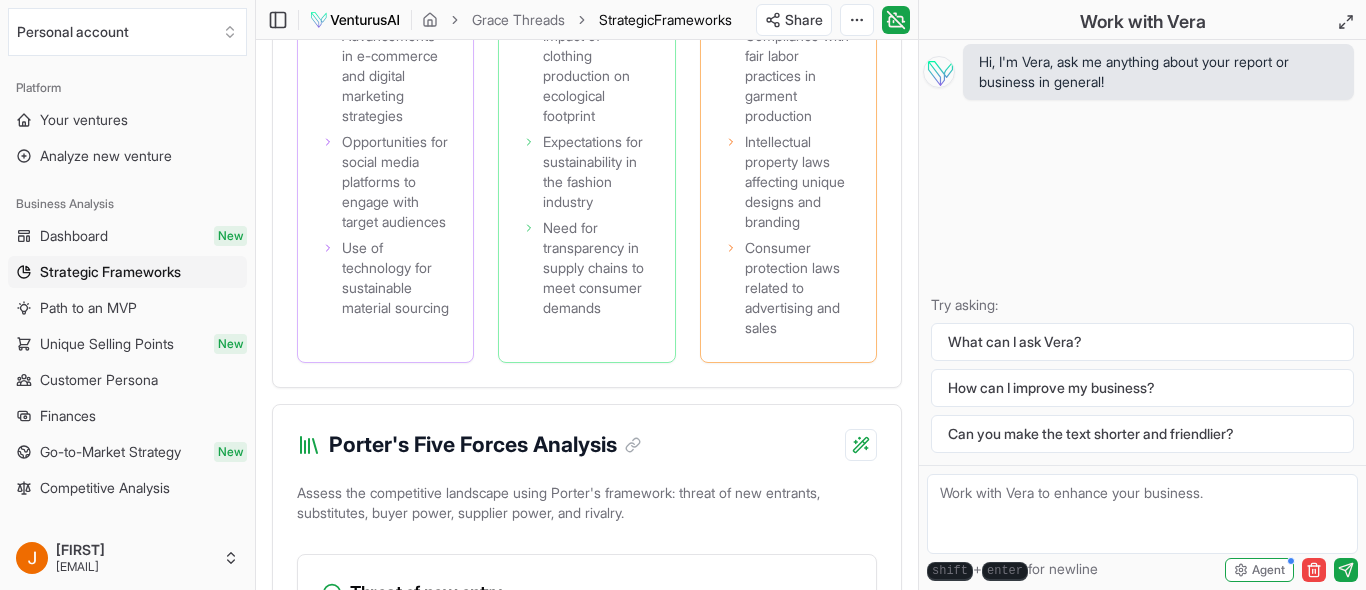 scroll, scrollTop: 2794, scrollLeft: 0, axis: vertical 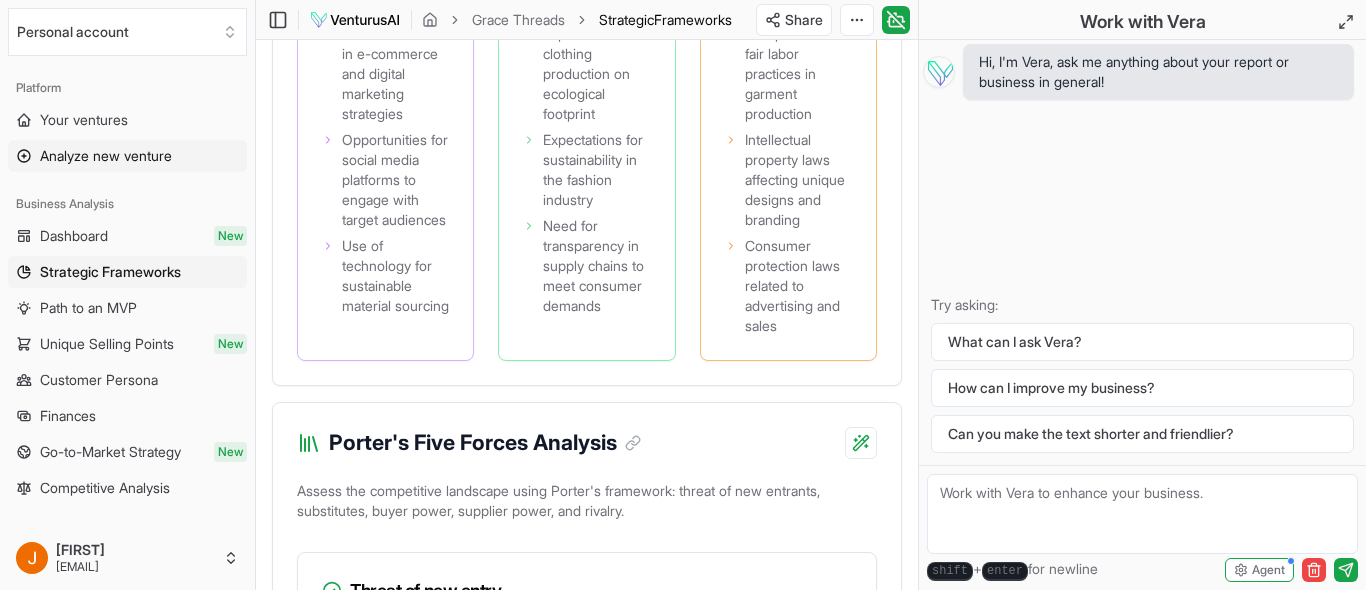 click on "Analyze new venture" at bounding box center [106, 156] 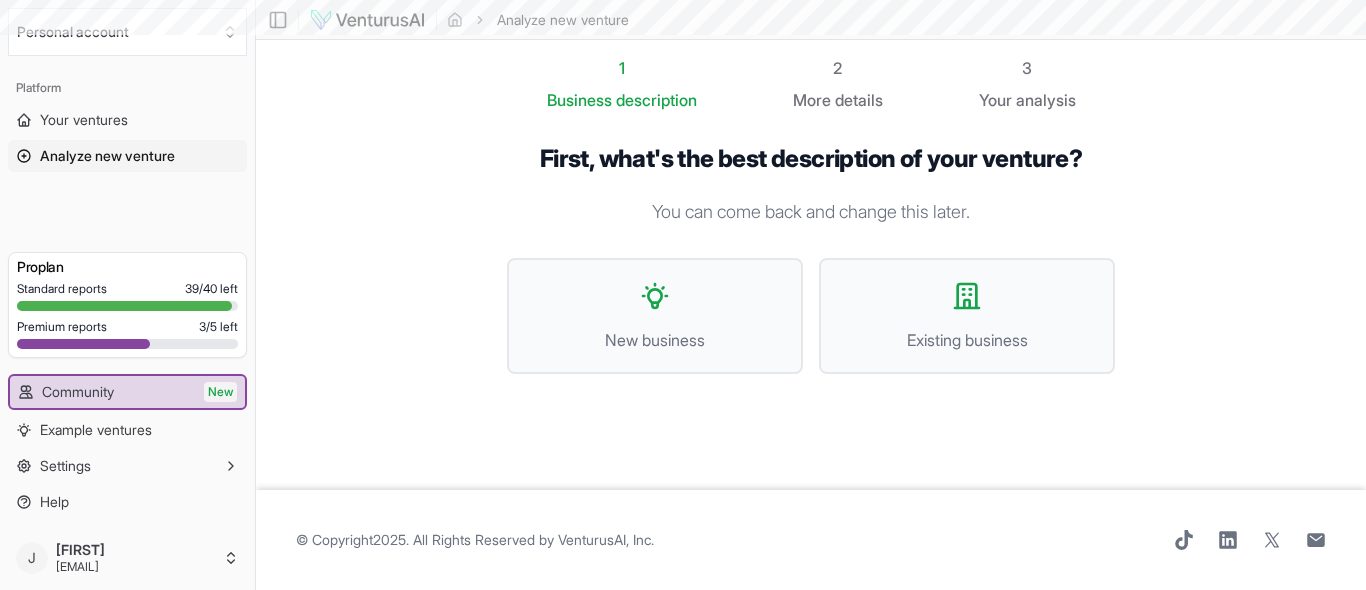 scroll, scrollTop: 0, scrollLeft: 0, axis: both 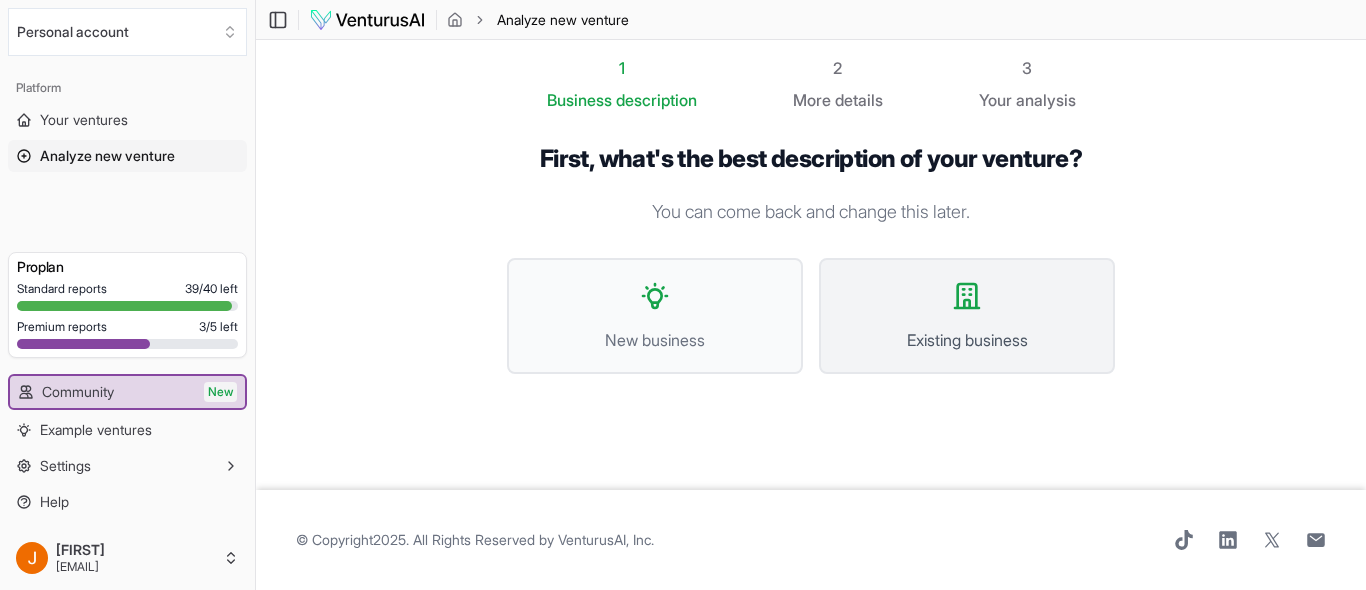 click on "Existing business" at bounding box center (967, 316) 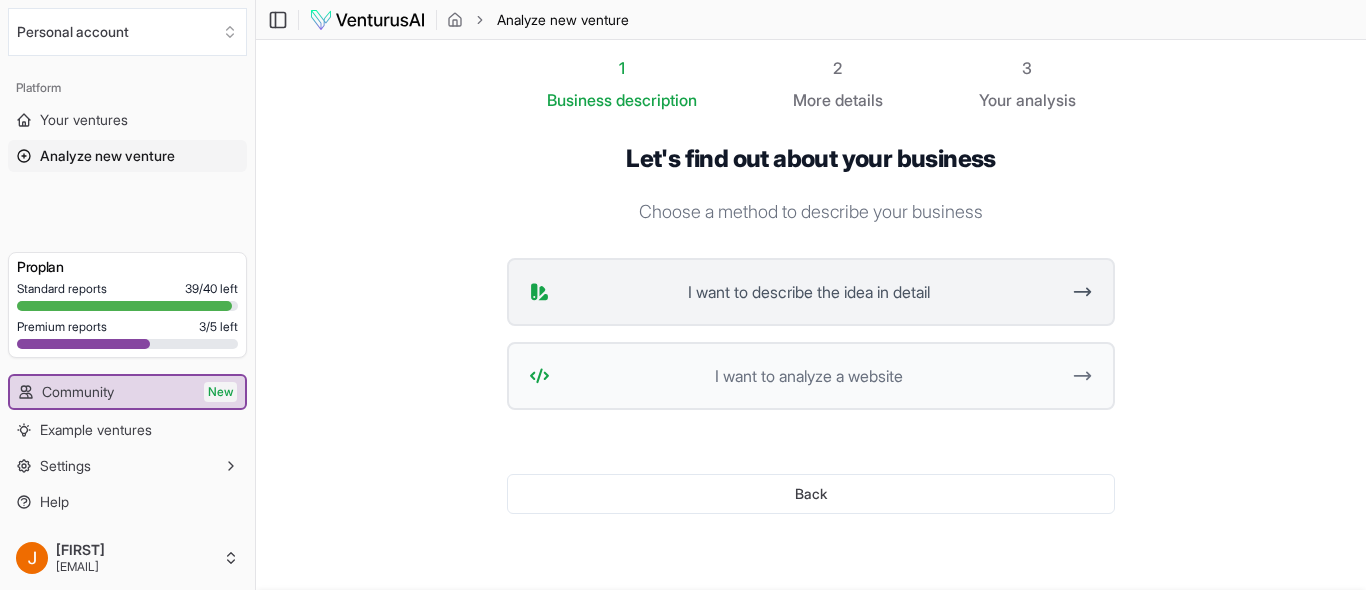 click on "I want to describe the idea in detail" at bounding box center (811, 292) 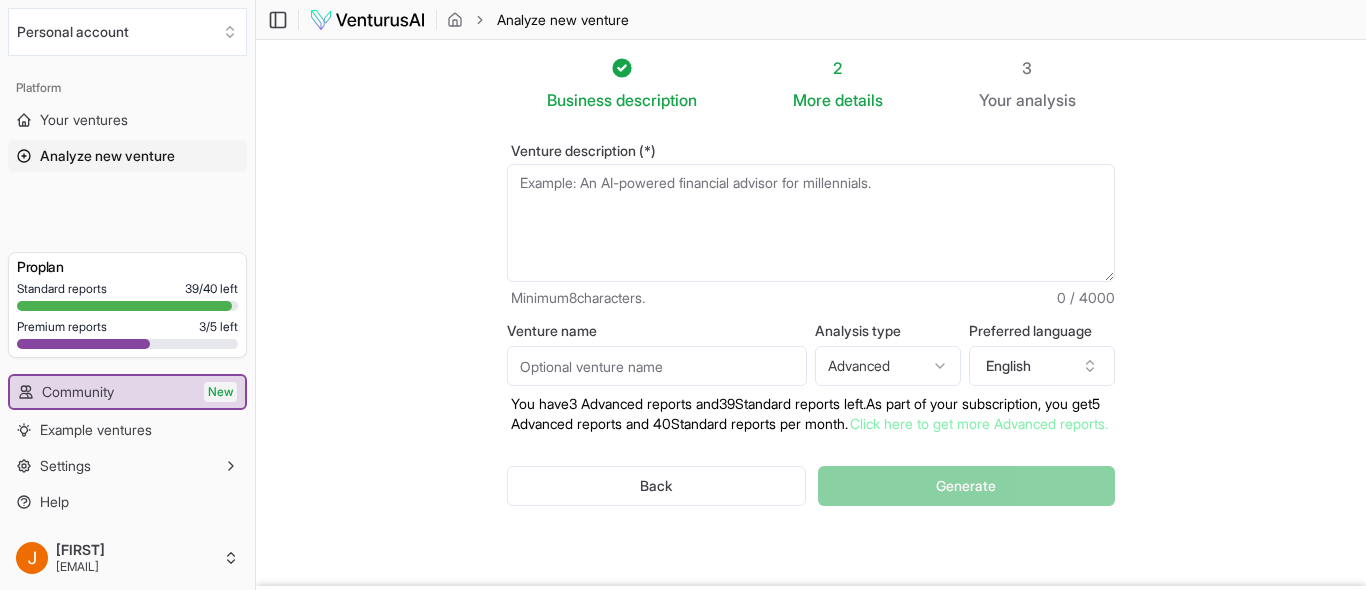 click on "Venture description (*)" at bounding box center [811, 223] 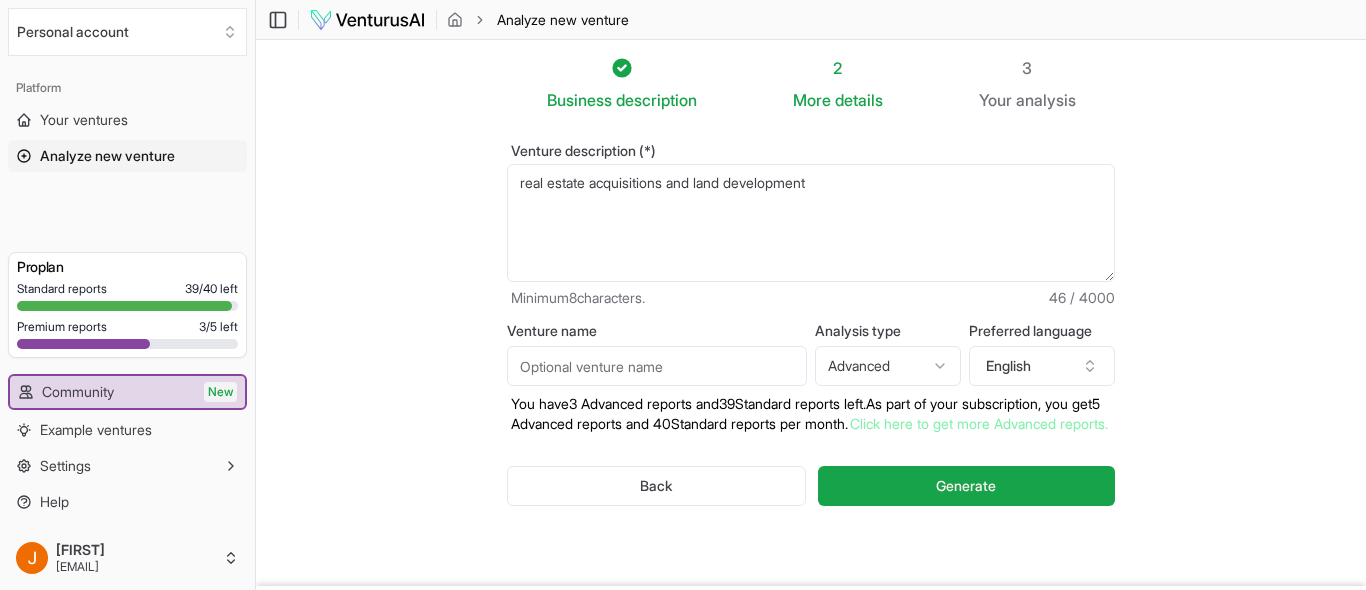 type on "real estate acquisitions and land development" 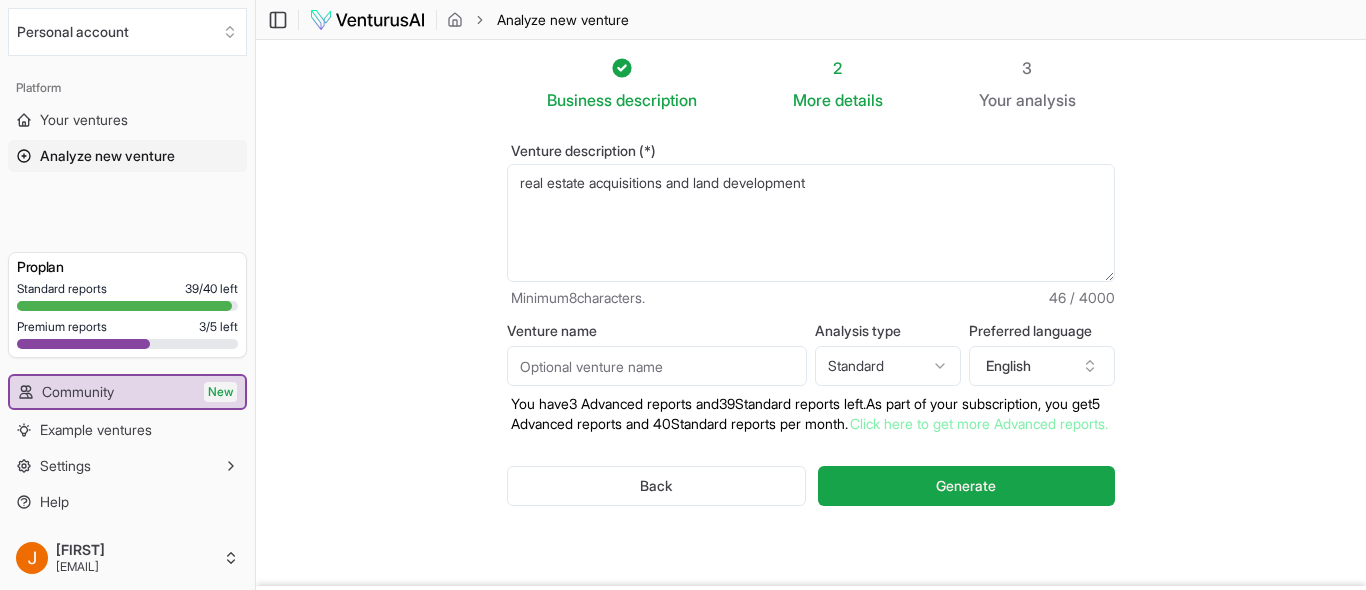 click on "We value your privacy We use cookies to enhance your browsing experience, serve personalized ads or content, and analyze our traffic. By clicking "Accept All", you consent to our use of cookies. Customize    Accept All Customize Consent Preferences   We use cookies to help you navigate efficiently and perform certain functions. You will find detailed information about all cookies under each consent category below. The cookies that are categorized as "Necessary" are stored on your browser as they are essential for enabling the basic functionalities of the site. ...  Show more Necessary Always Active Necessary cookies are required to enable the basic features of this site, such as providing secure log-in or adjusting your consent preferences. These cookies do not store any personally identifiable data. Cookie cookieyes-consent Duration 1 year Description Cookie __cf_bm Duration 1 hour Description This cookie, set by Cloudflare, is used to support Cloudflare Bot Management.  Cookie _cfuvid Duration session lidc" at bounding box center (683, 295) 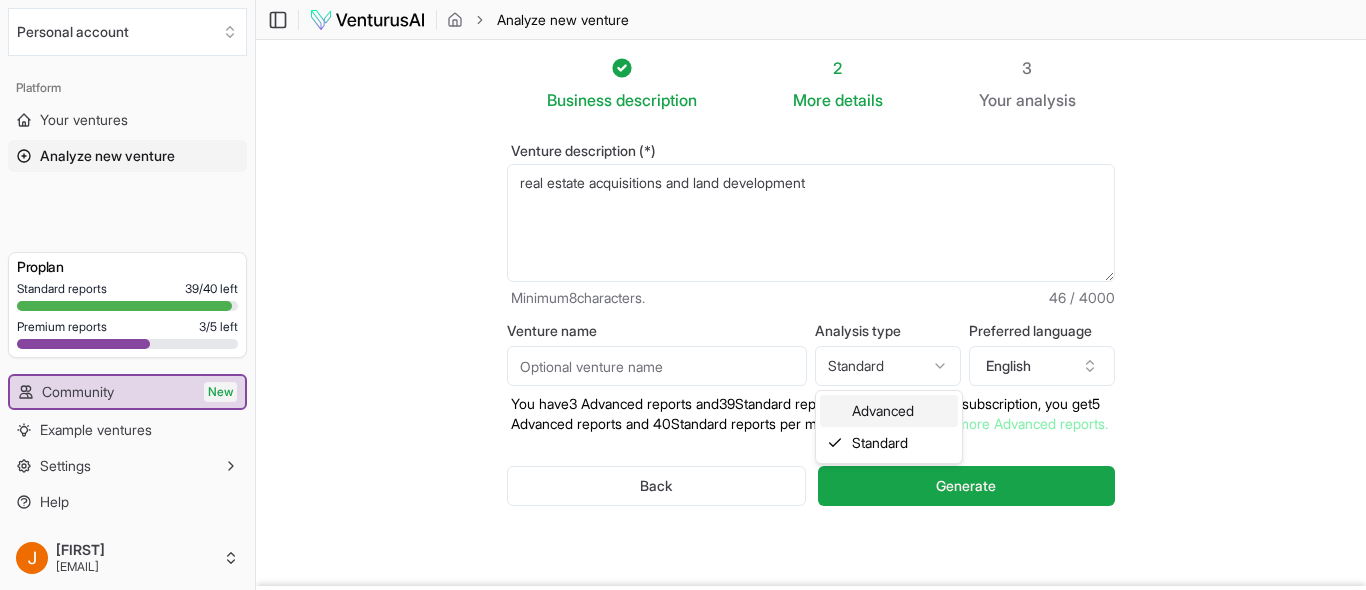select on "advanced" 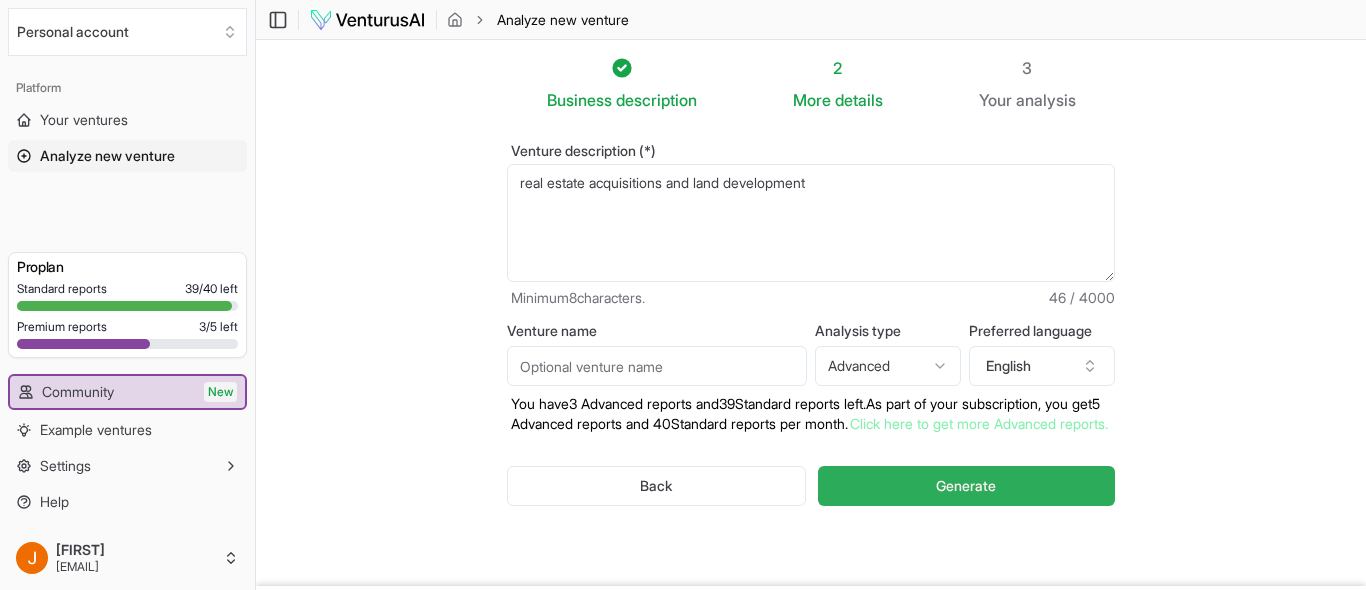 click on "Generate" at bounding box center [966, 486] 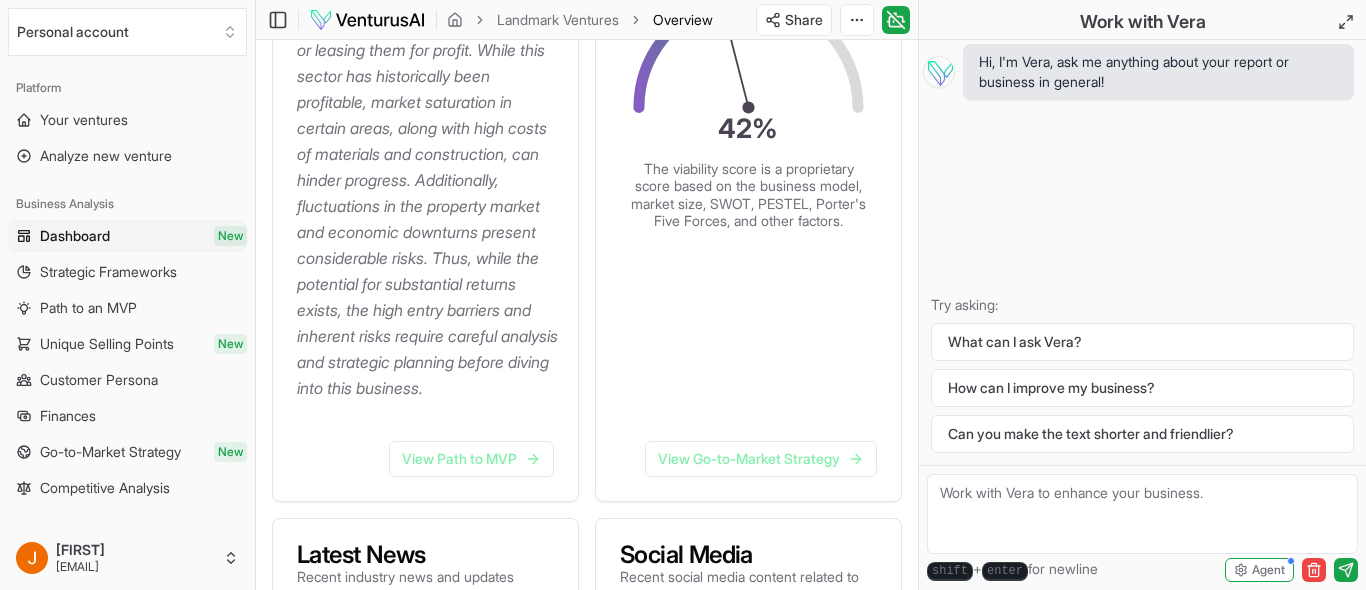 scroll, scrollTop: 628, scrollLeft: 0, axis: vertical 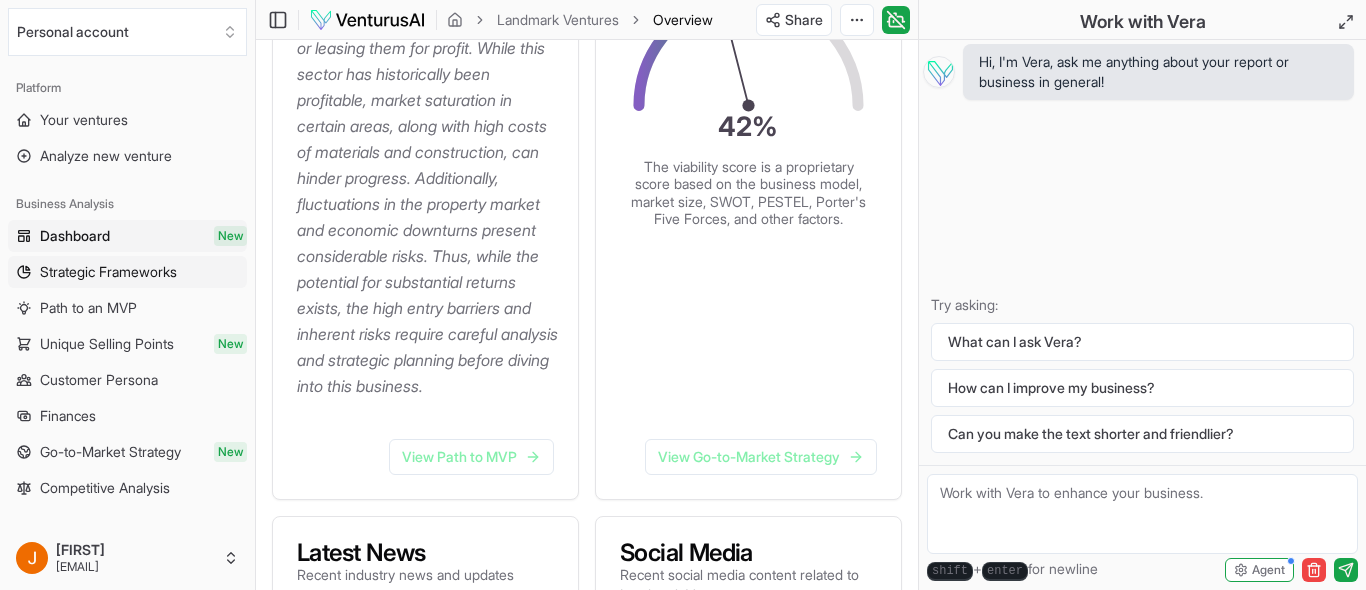 click on "Strategic Frameworks" at bounding box center [108, 272] 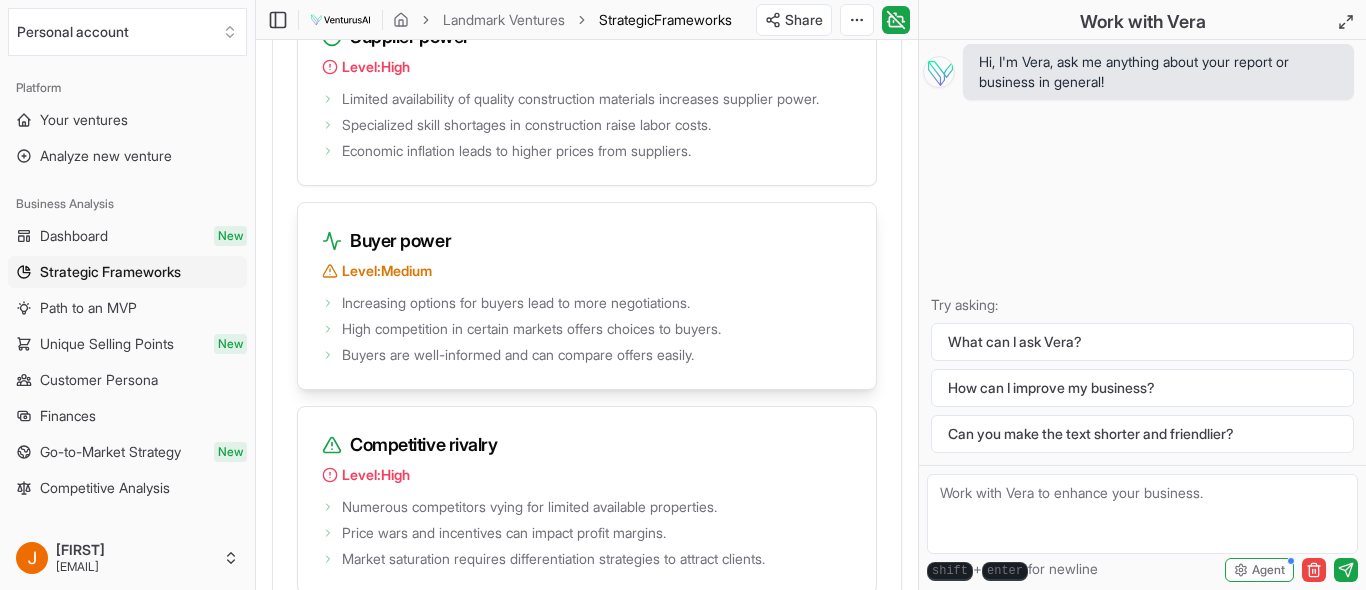 scroll, scrollTop: 4085, scrollLeft: 0, axis: vertical 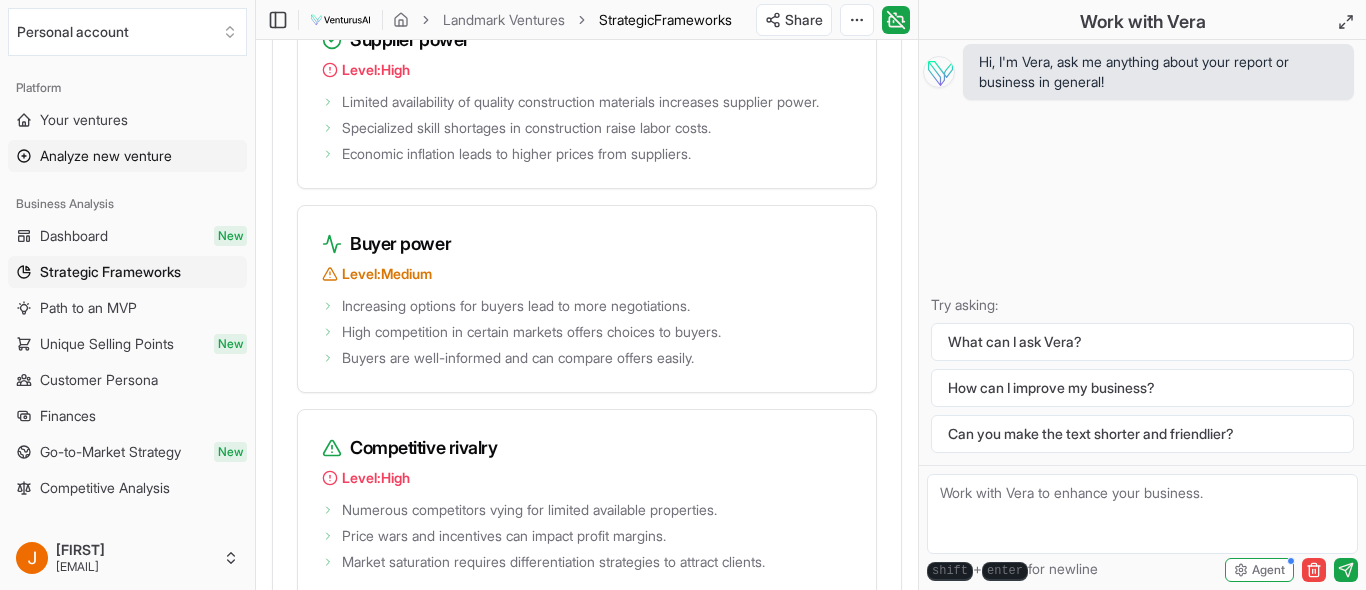 click on "Analyze new venture" at bounding box center (106, 156) 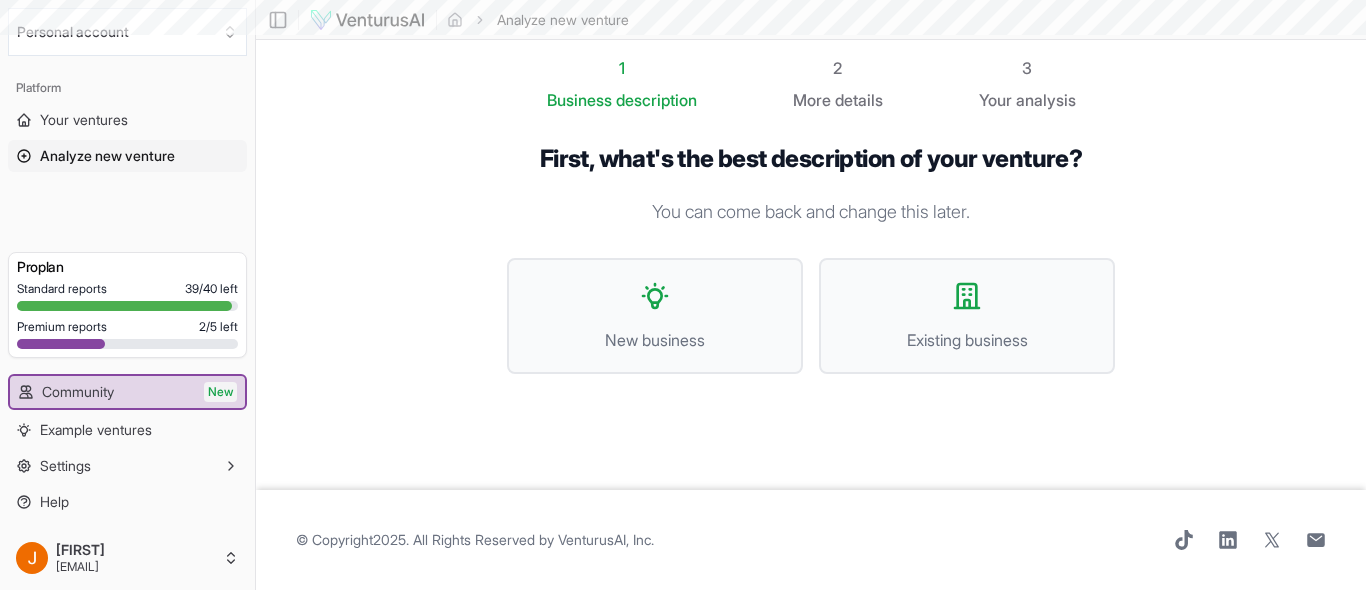 scroll, scrollTop: 0, scrollLeft: 0, axis: both 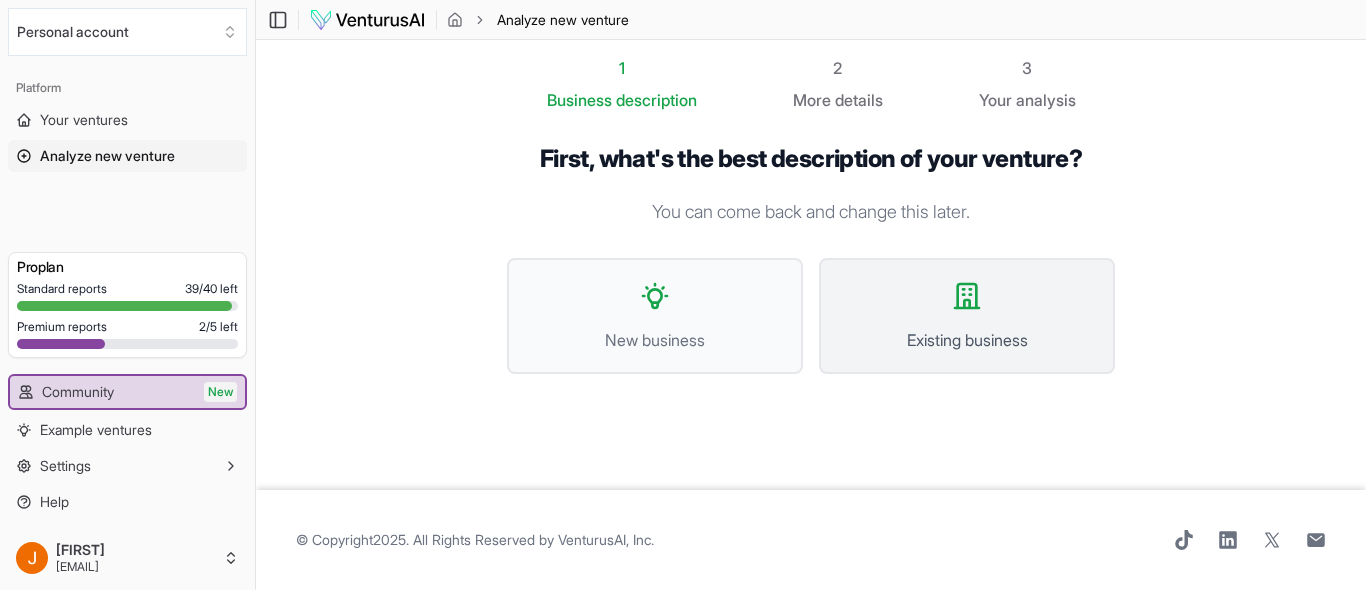 click on "Existing business" at bounding box center [967, 316] 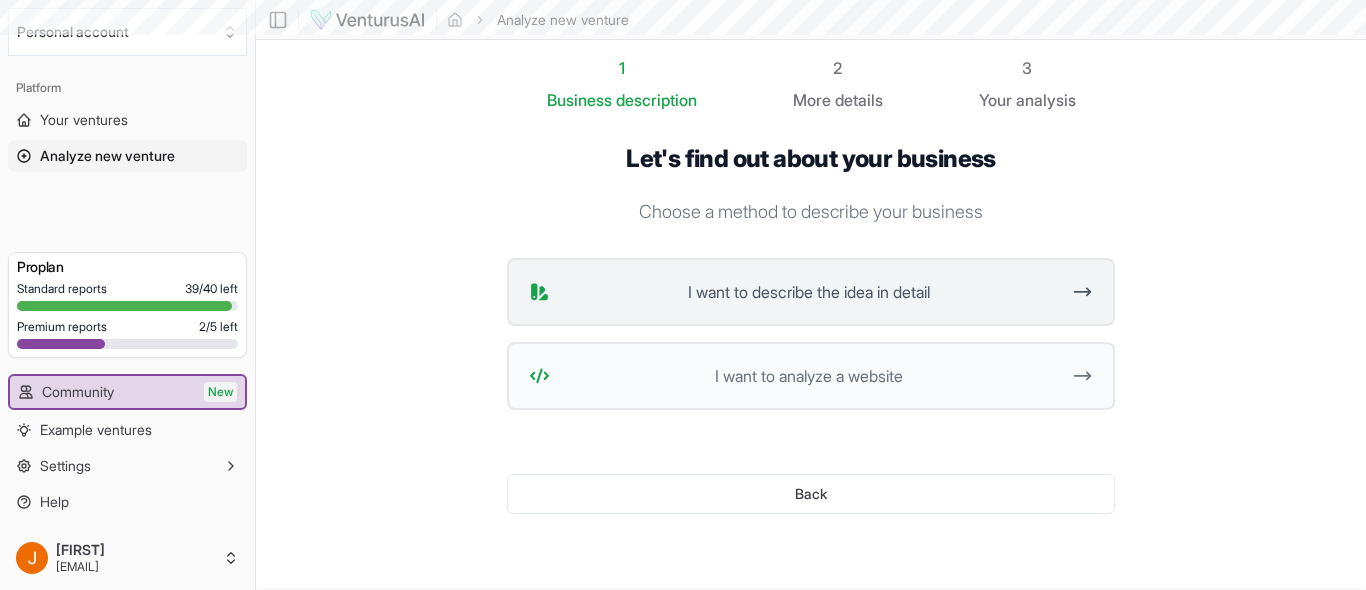 click on "I want to describe the idea in detail" at bounding box center [811, 292] 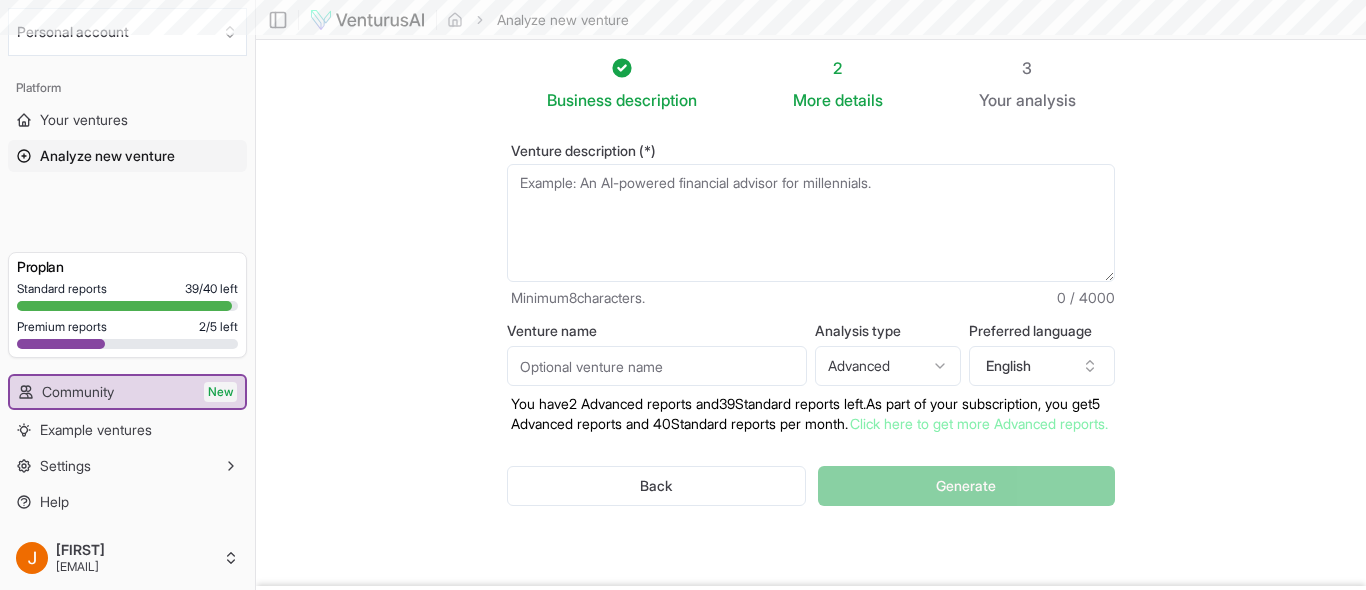 click on "Venture description (*)" at bounding box center [811, 223] 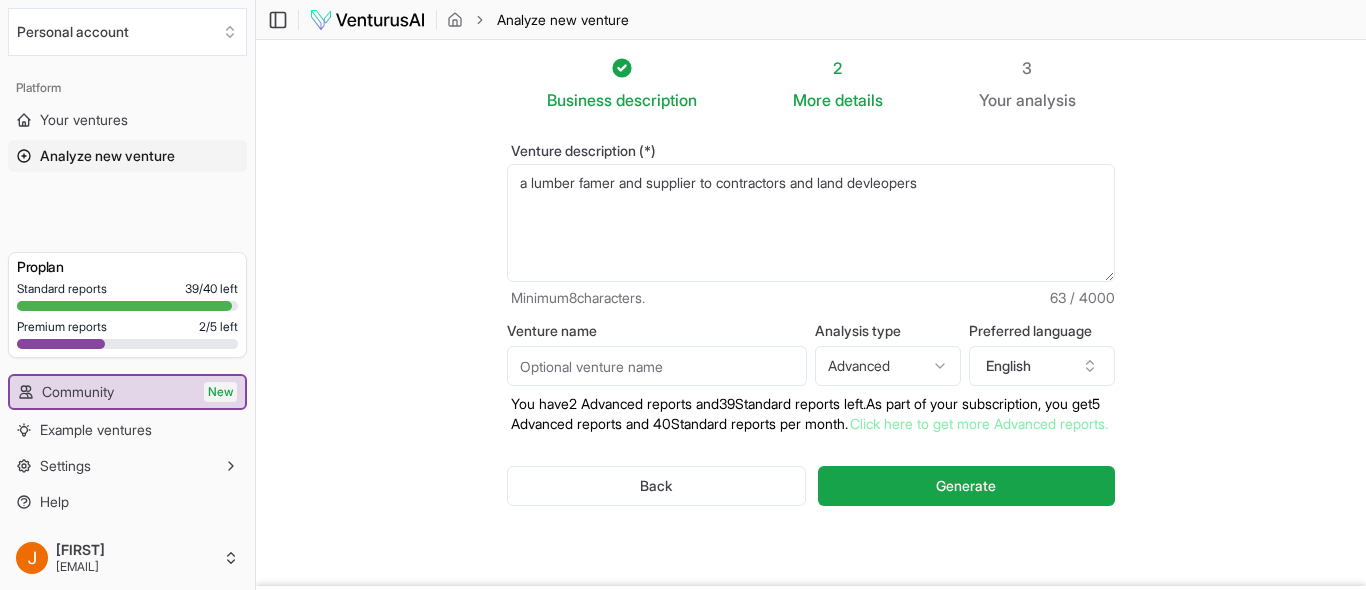 type on "a lumber famer and supplier to contractors and land devleopers" 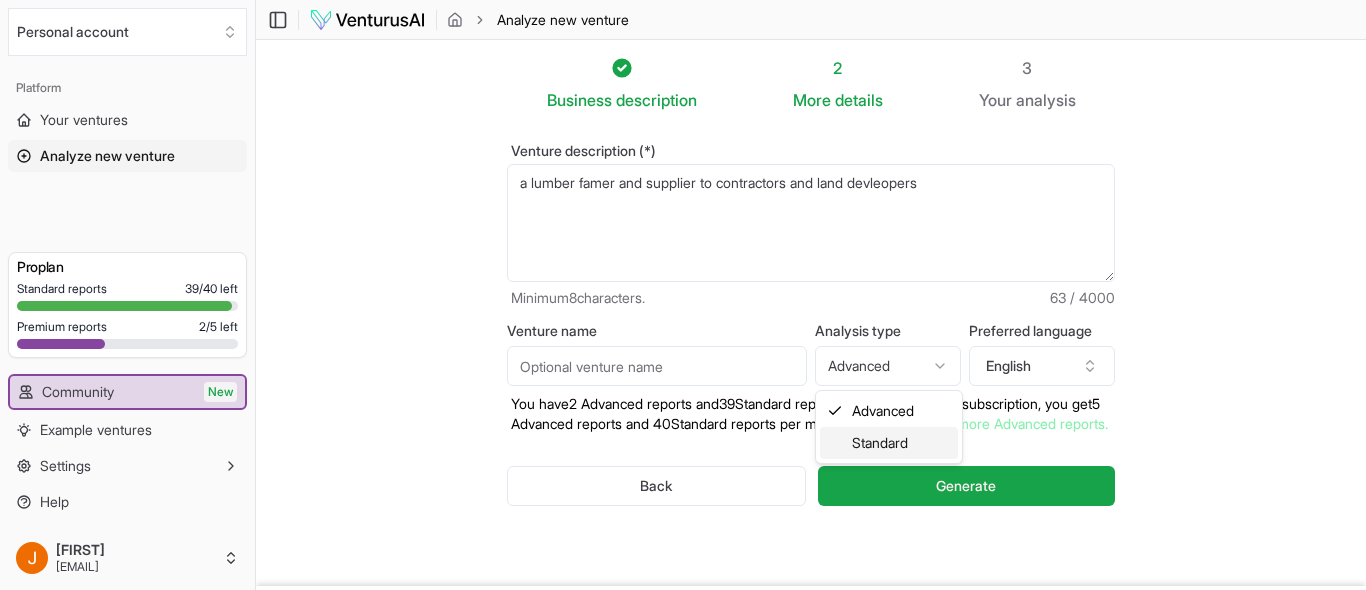select on "standard" 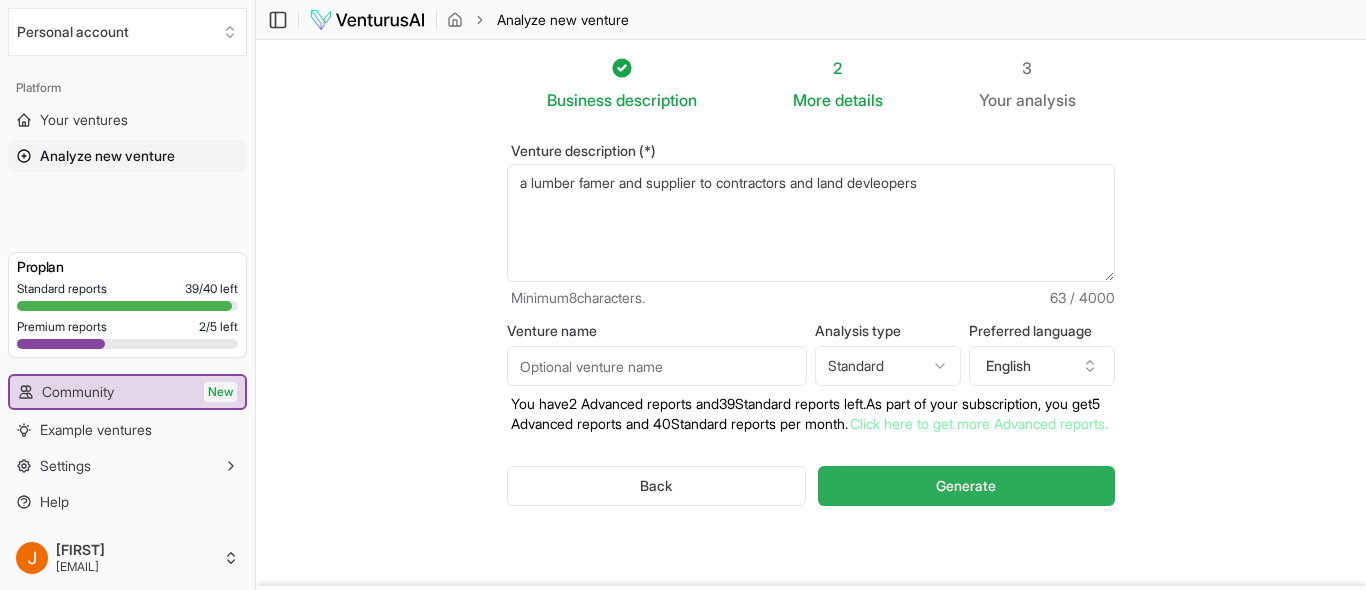 click on "Generate" at bounding box center (966, 486) 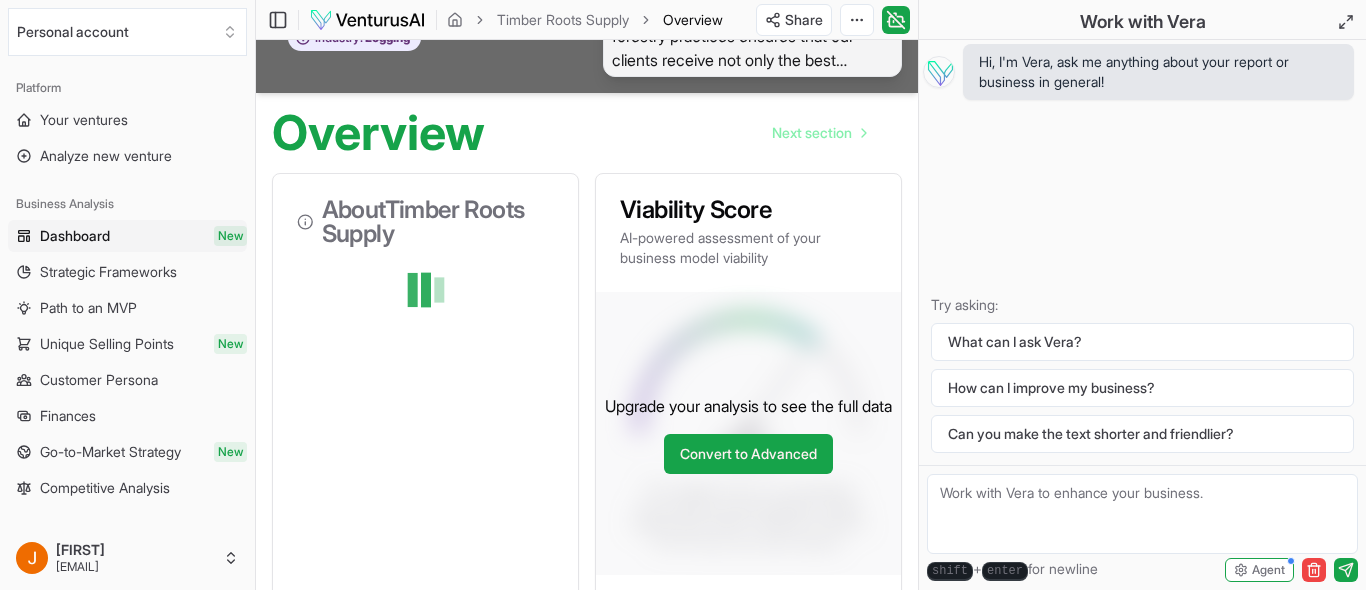 scroll, scrollTop: 138, scrollLeft: 0, axis: vertical 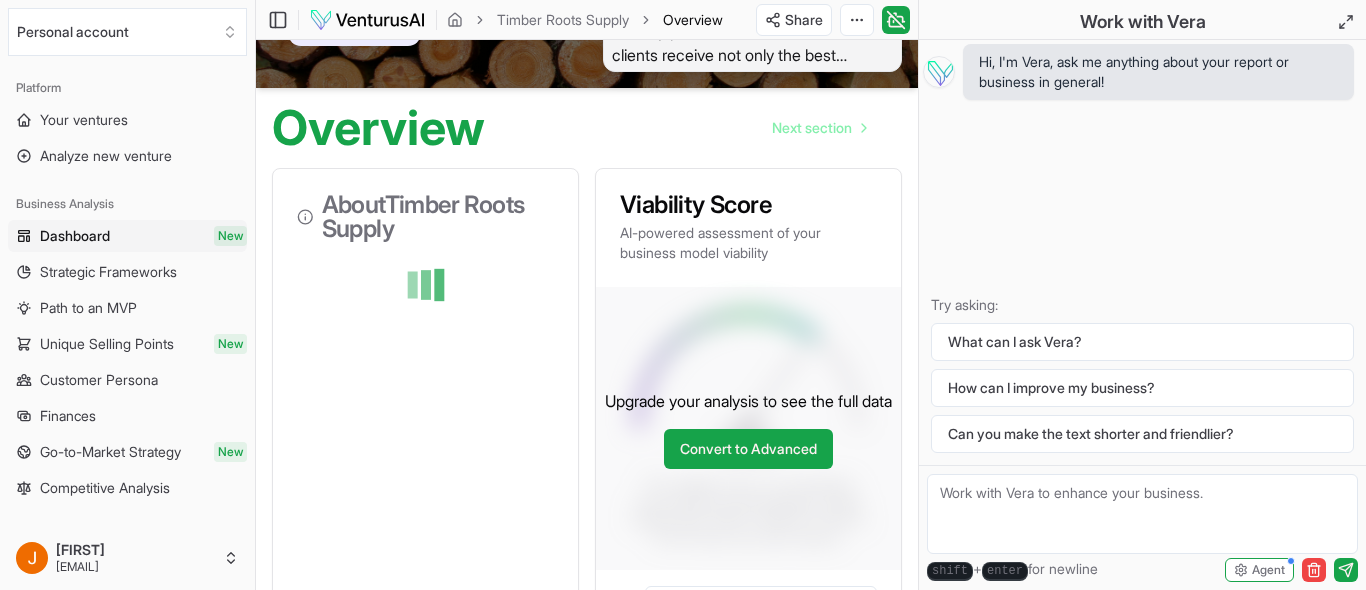 click on "Strategic Frameworks" at bounding box center [127, 272] 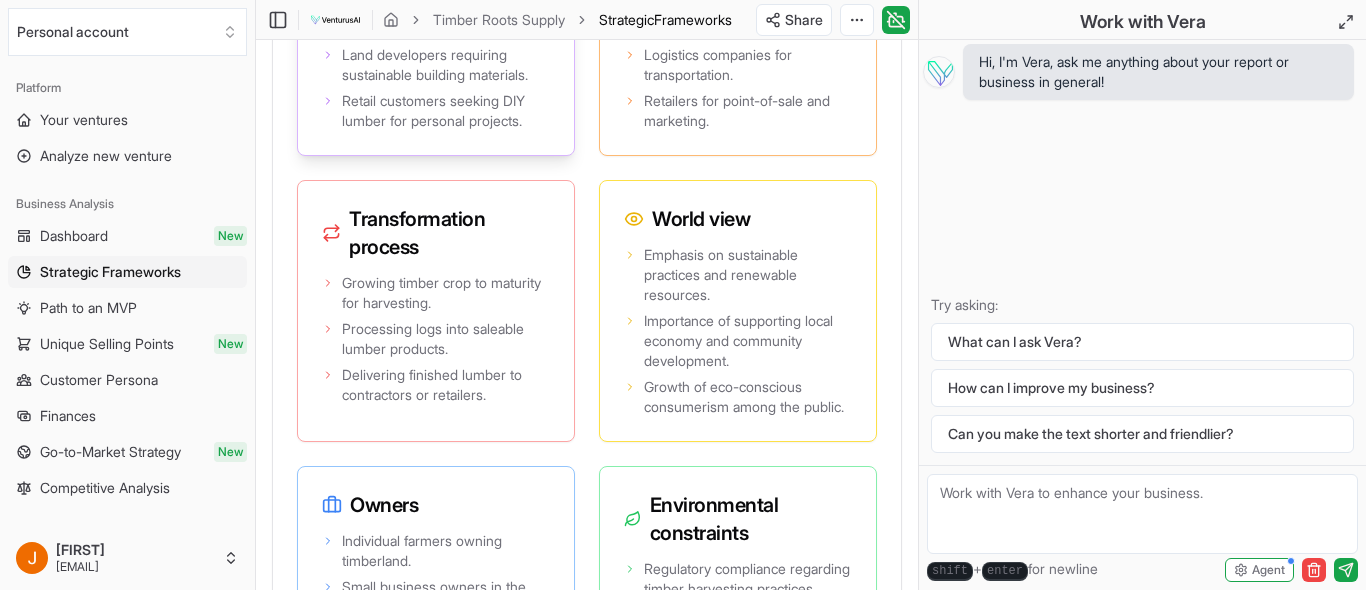 scroll, scrollTop: 5114, scrollLeft: 0, axis: vertical 